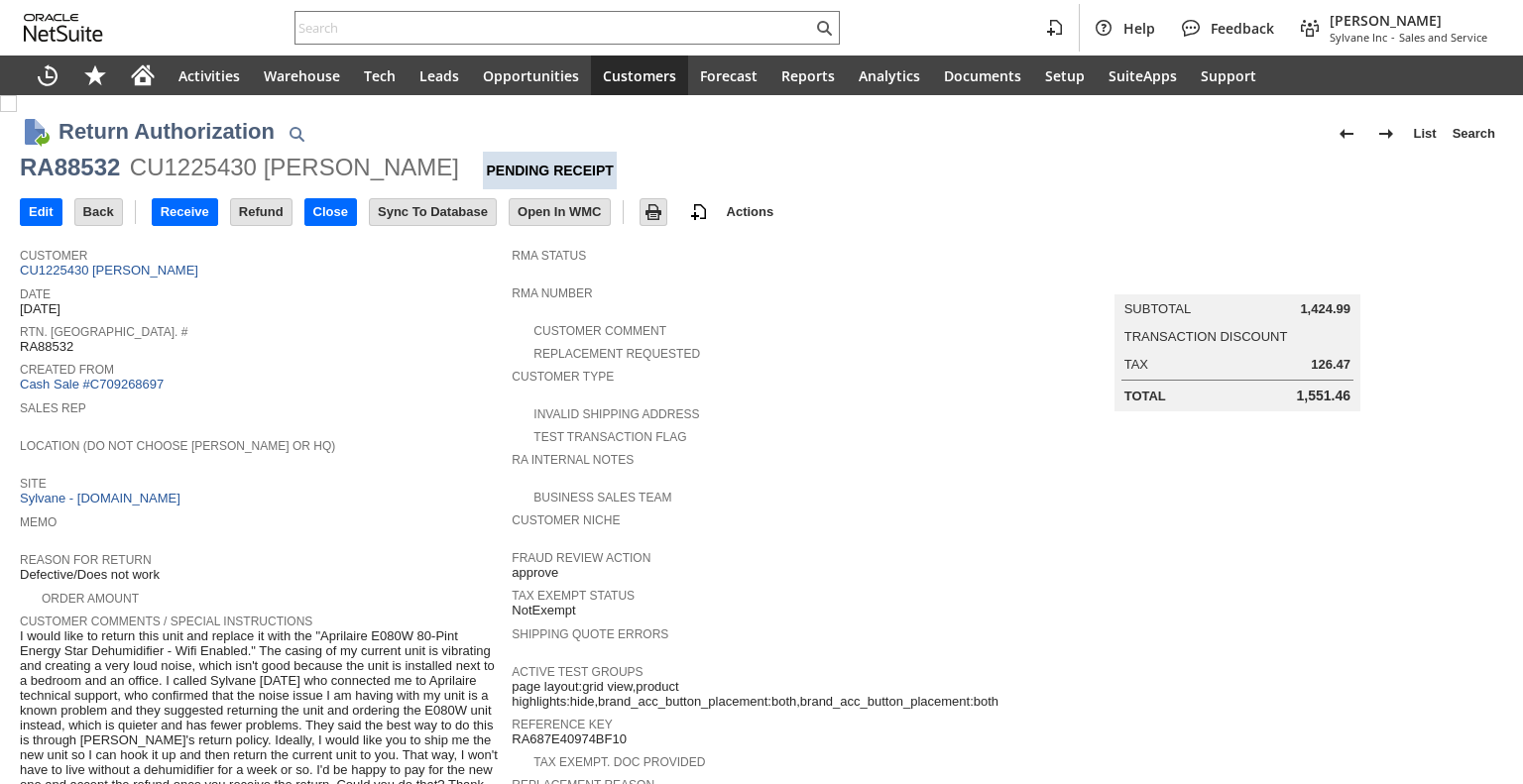 scroll, scrollTop: 0, scrollLeft: 0, axis: both 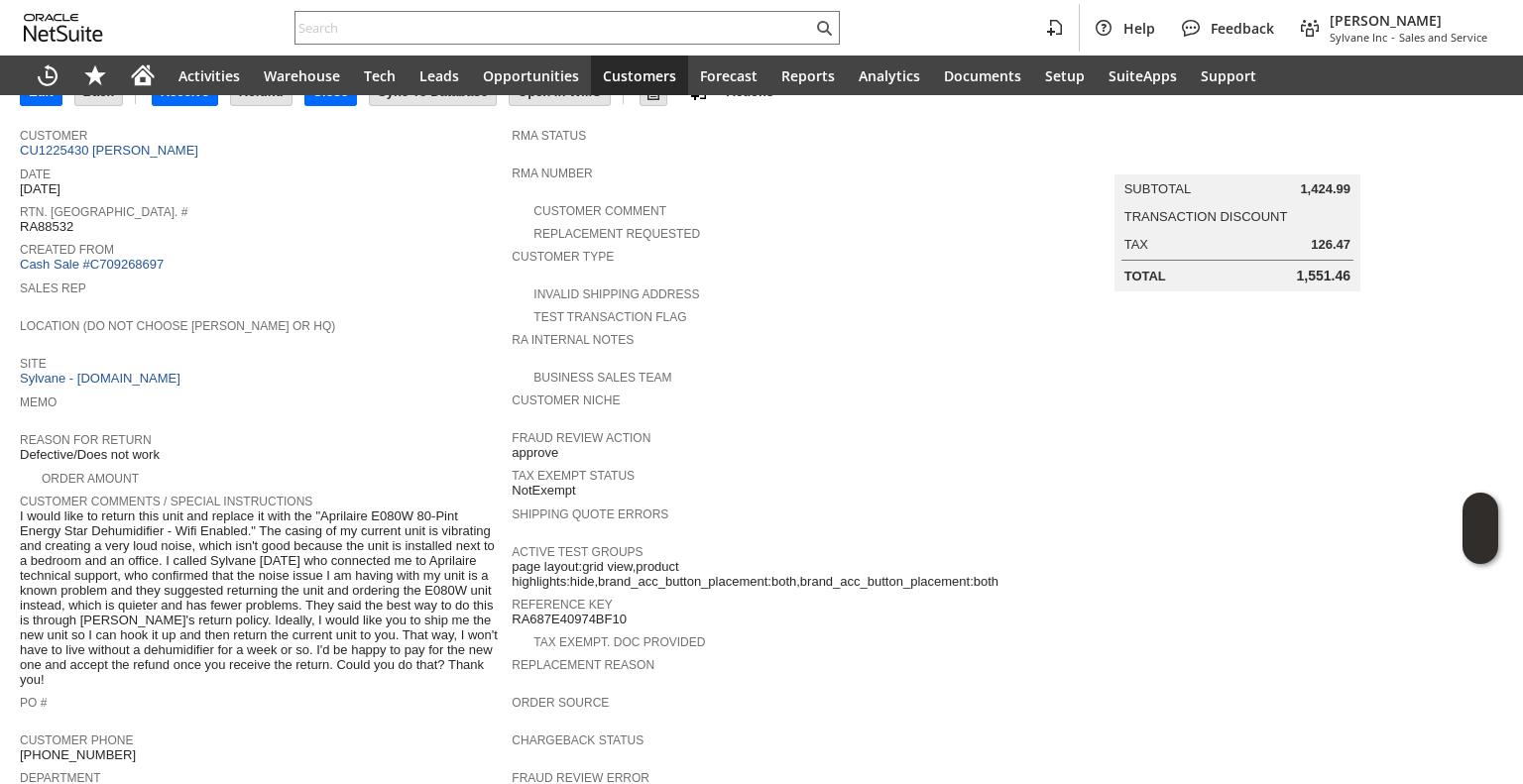 click on "CU1225430 [PERSON_NAME]" at bounding box center (111, 151) 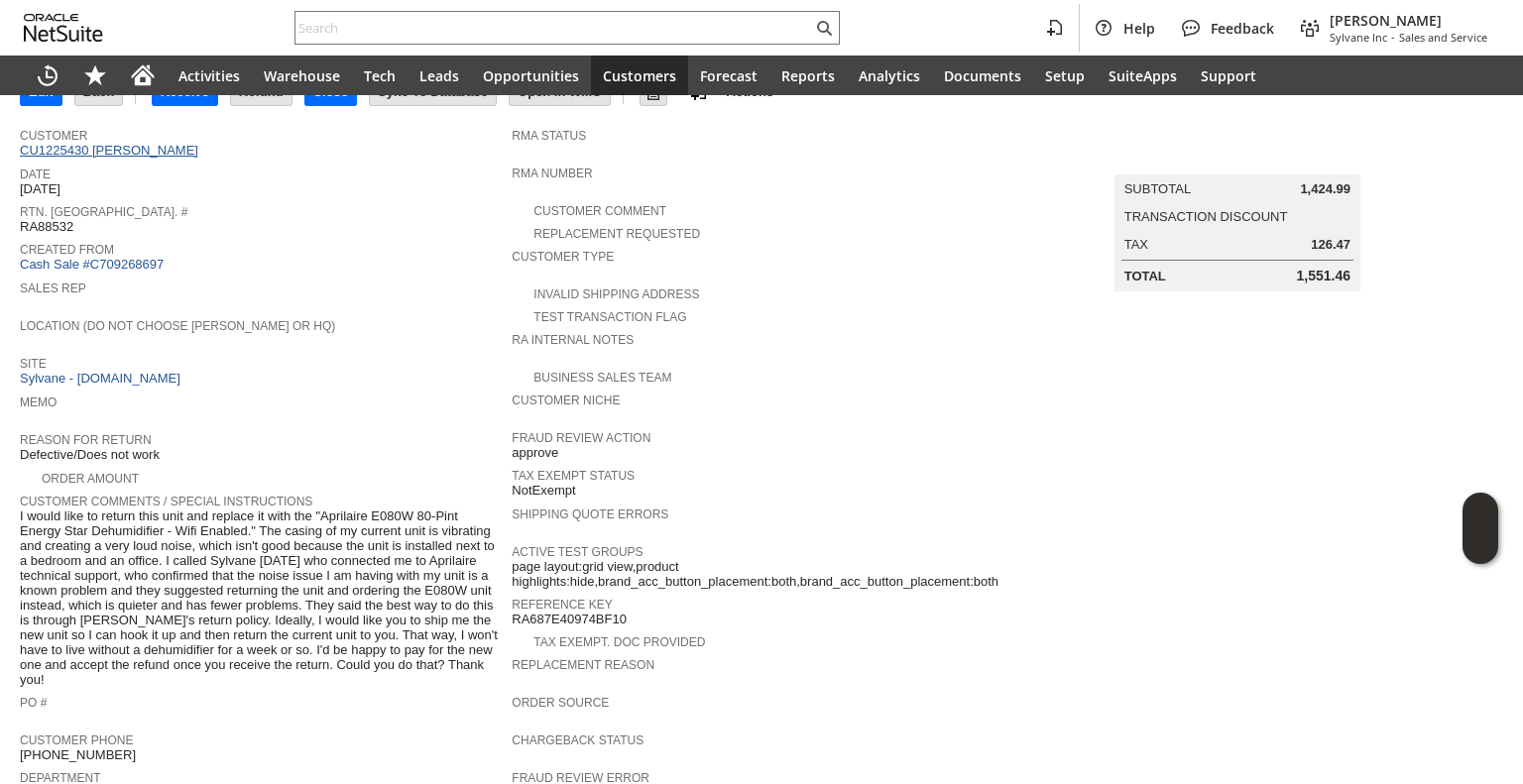 click on "CU1225430 [PERSON_NAME]" at bounding box center (111, 150) 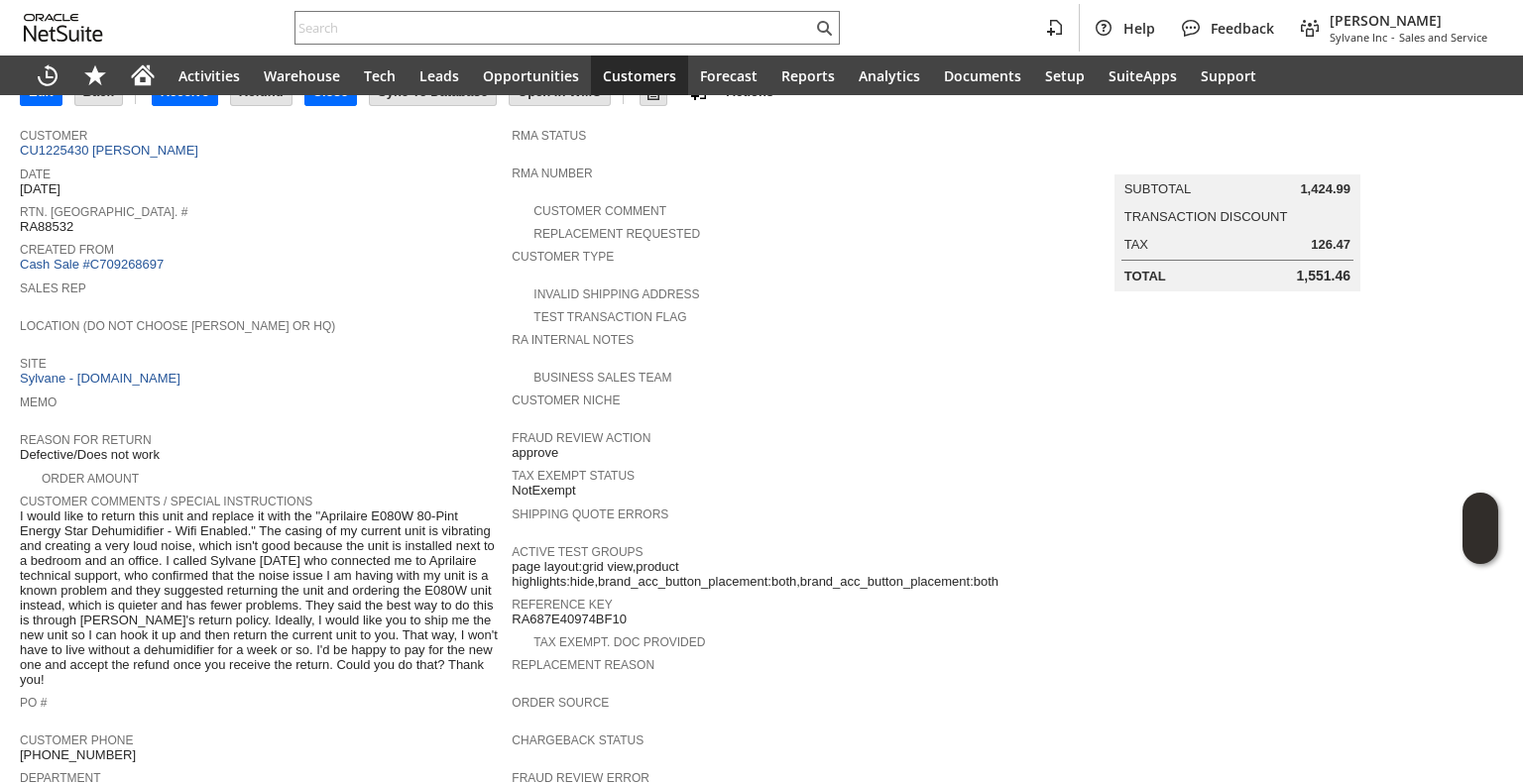 scroll, scrollTop: 0, scrollLeft: 0, axis: both 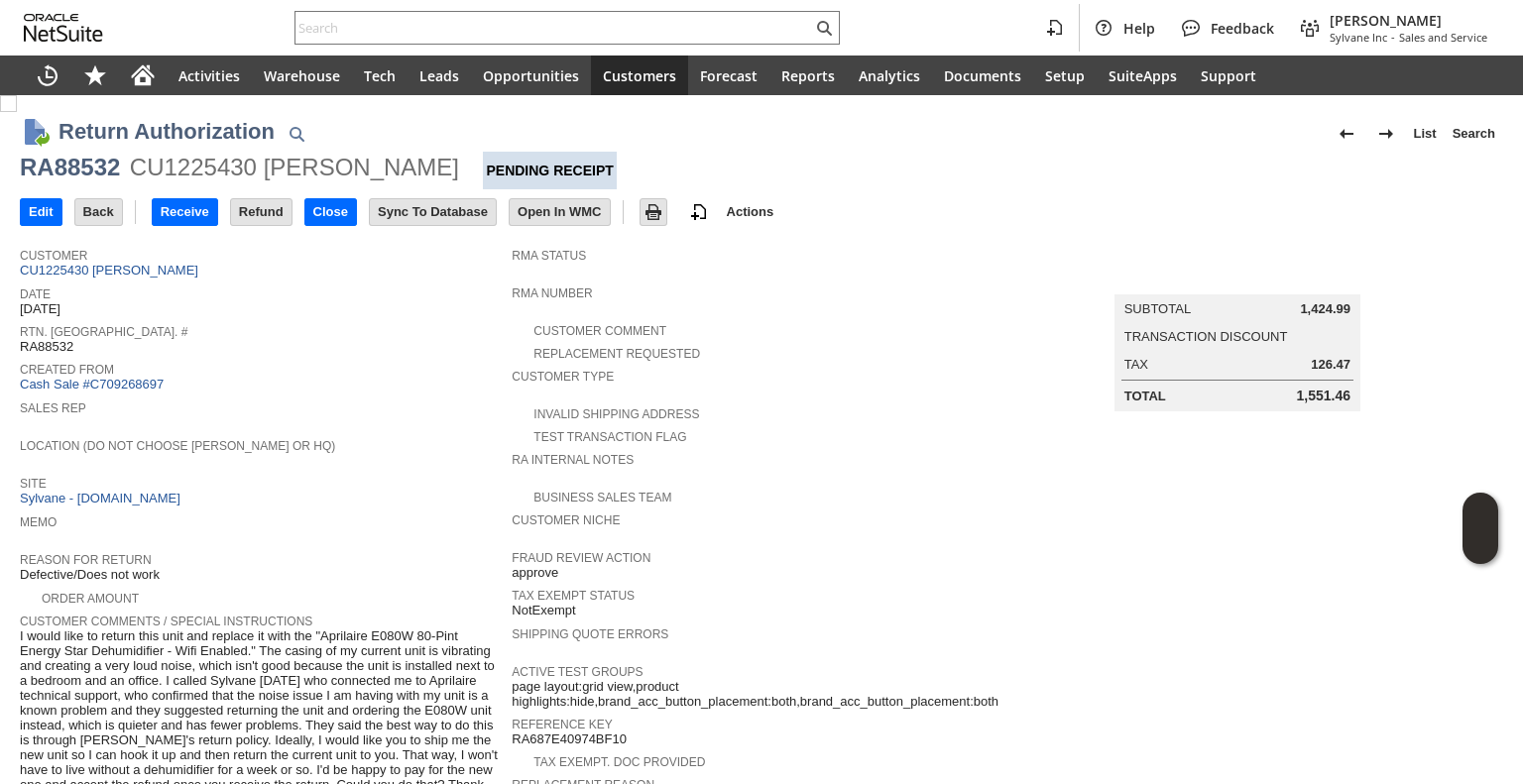 click on "RA88532" at bounding box center (69, 168) 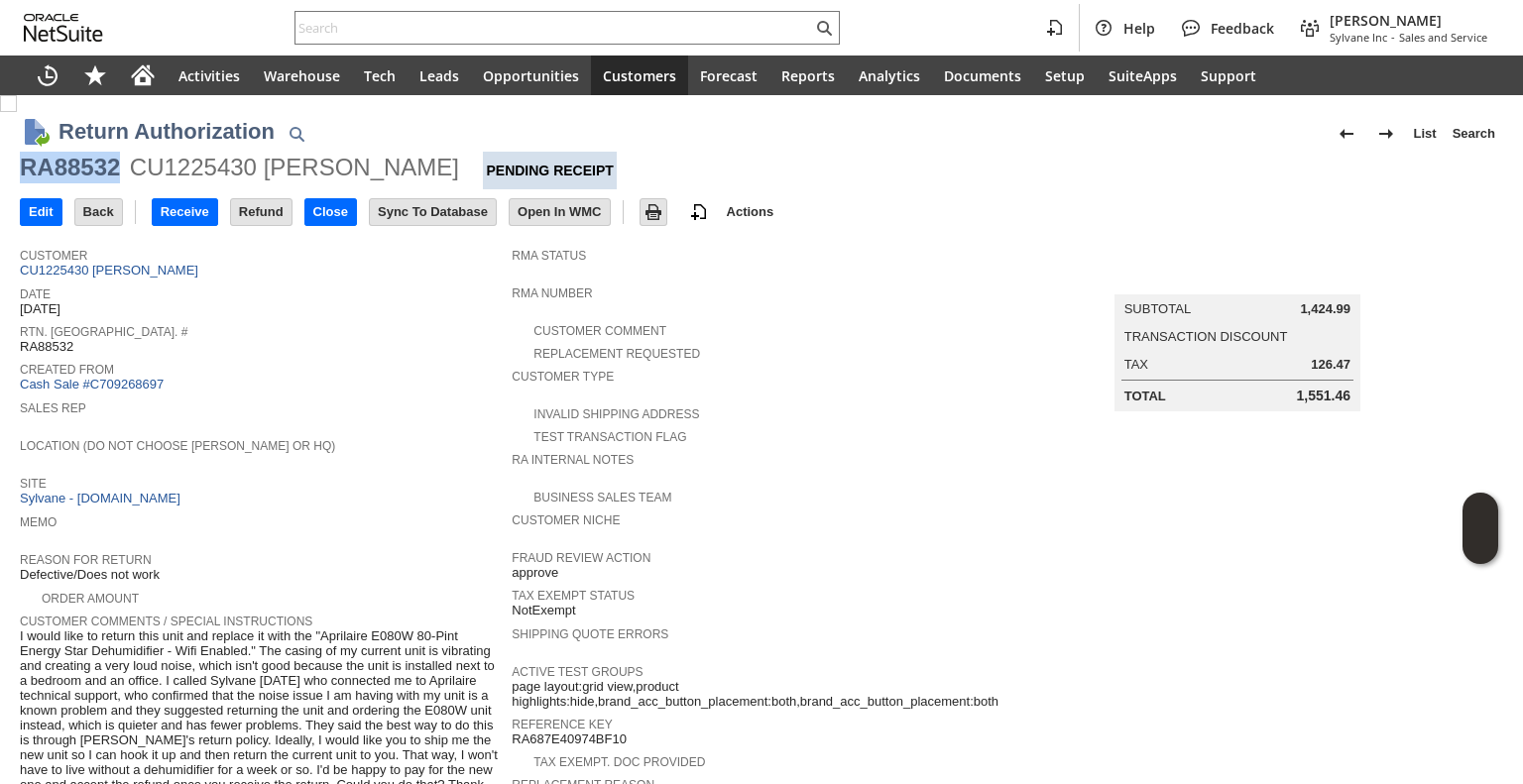 click on "RA88532" at bounding box center (69, 168) 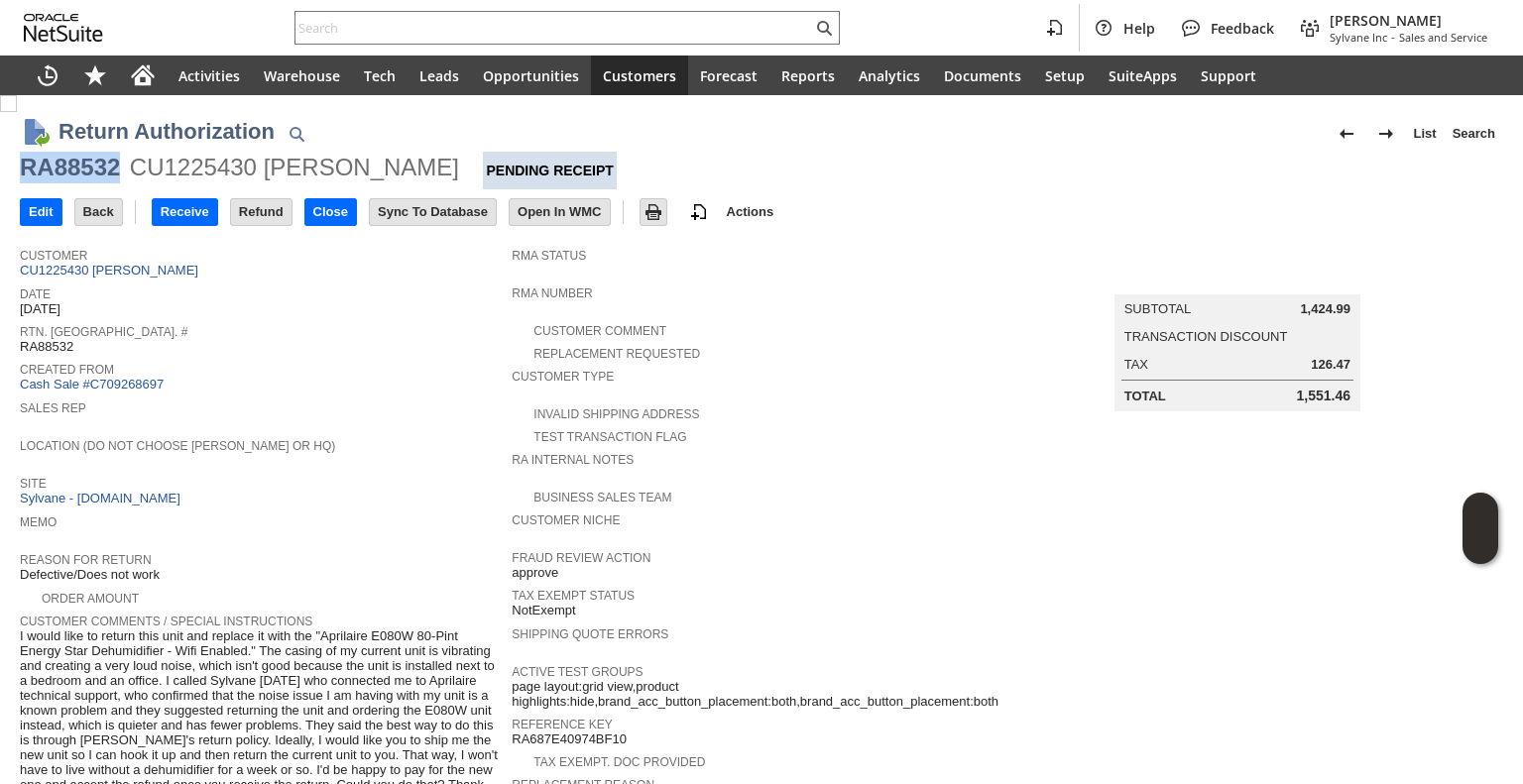 scroll, scrollTop: 647, scrollLeft: 0, axis: vertical 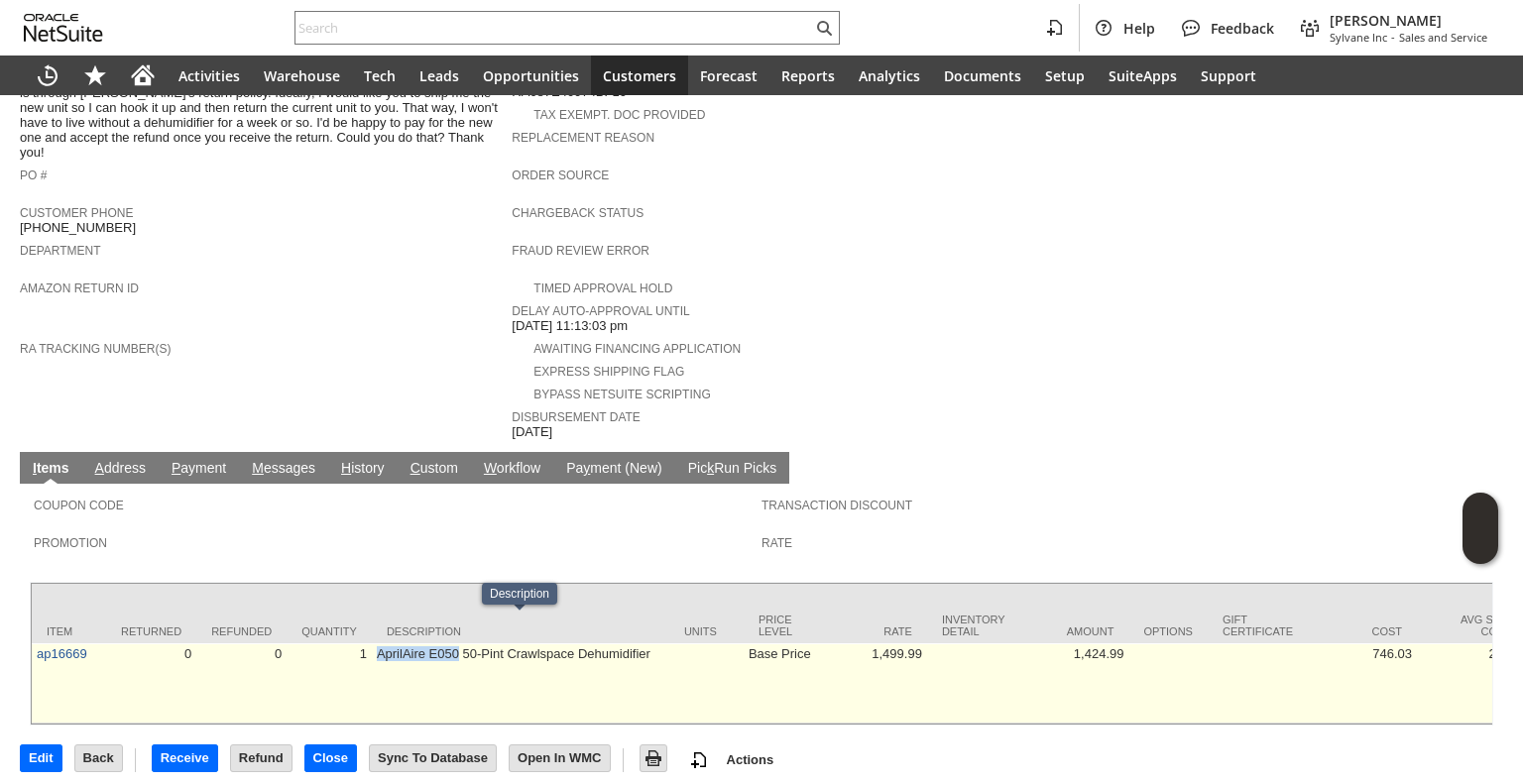 drag, startPoint x: 375, startPoint y: 637, endPoint x: 456, endPoint y: 645, distance: 81.3941 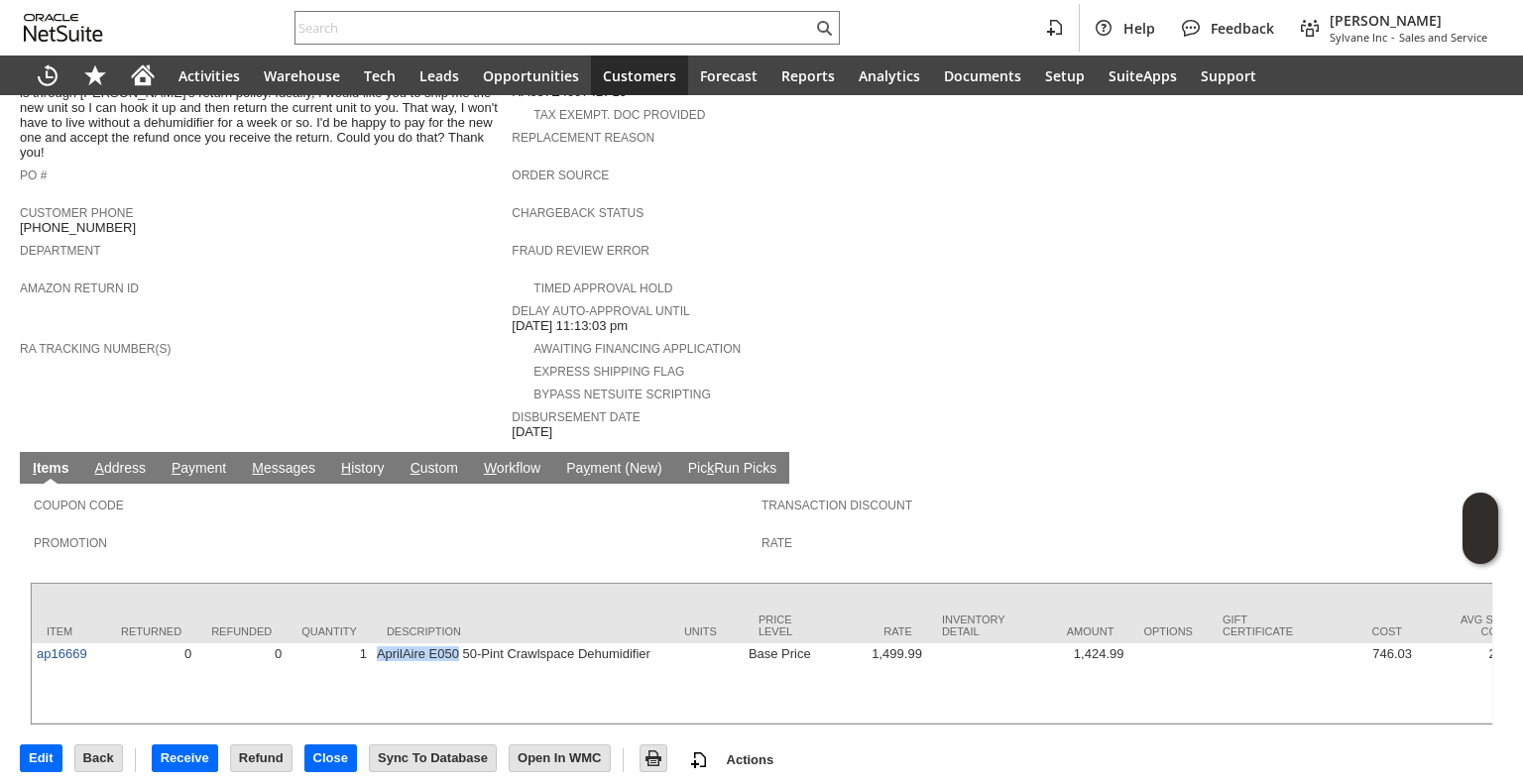 scroll, scrollTop: 0, scrollLeft: 0, axis: both 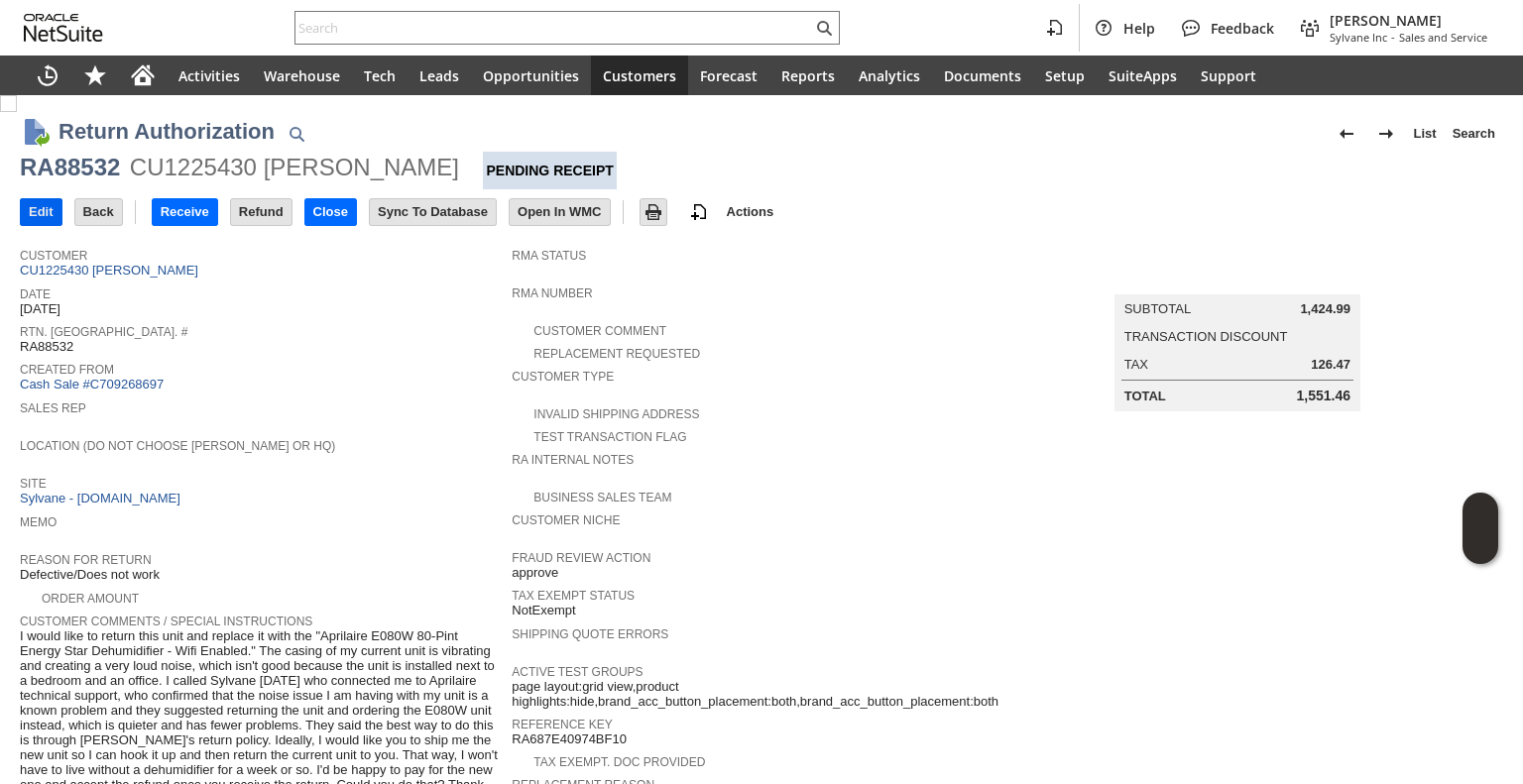 click on "Edit" at bounding box center (41, 212) 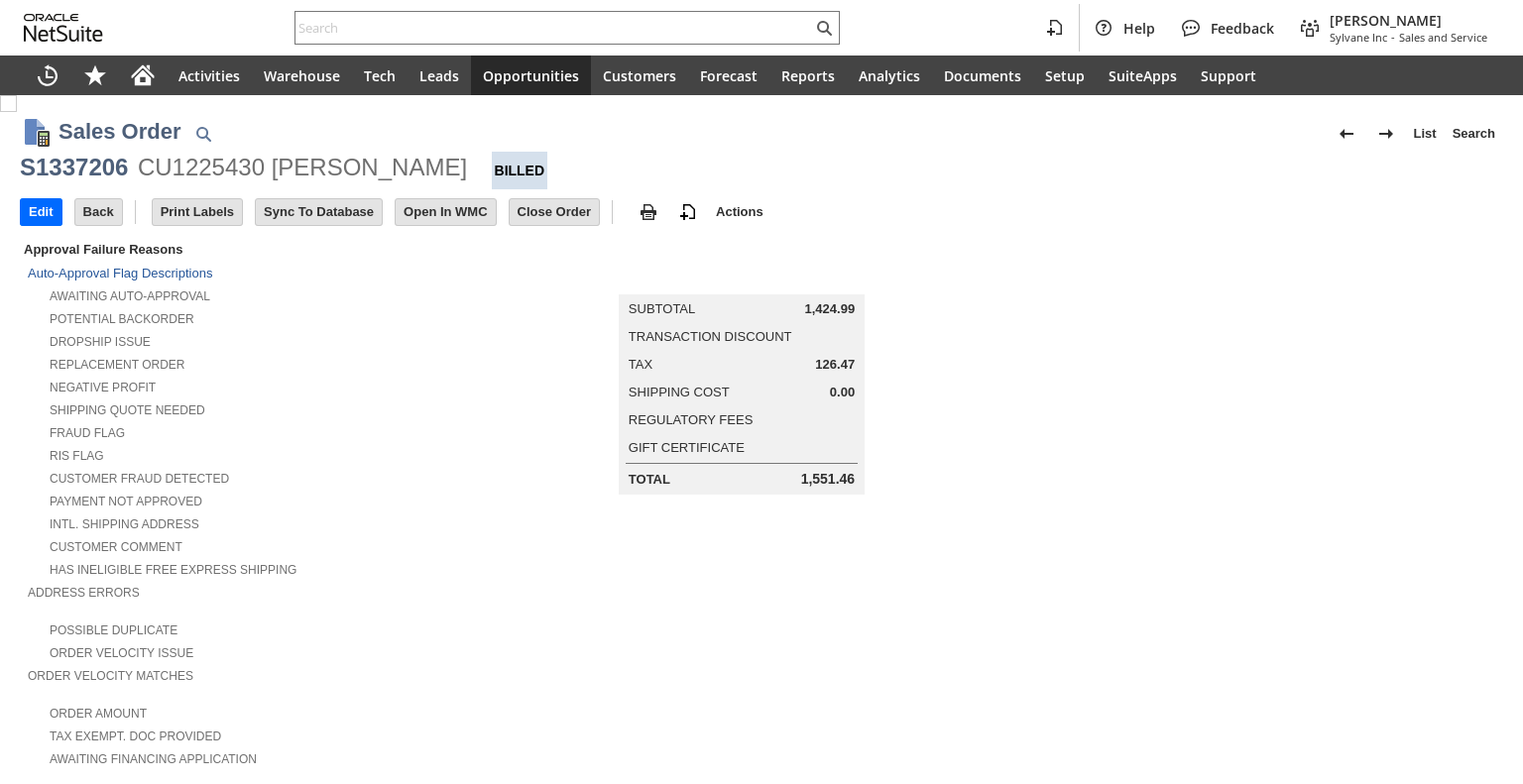 scroll, scrollTop: 0, scrollLeft: 0, axis: both 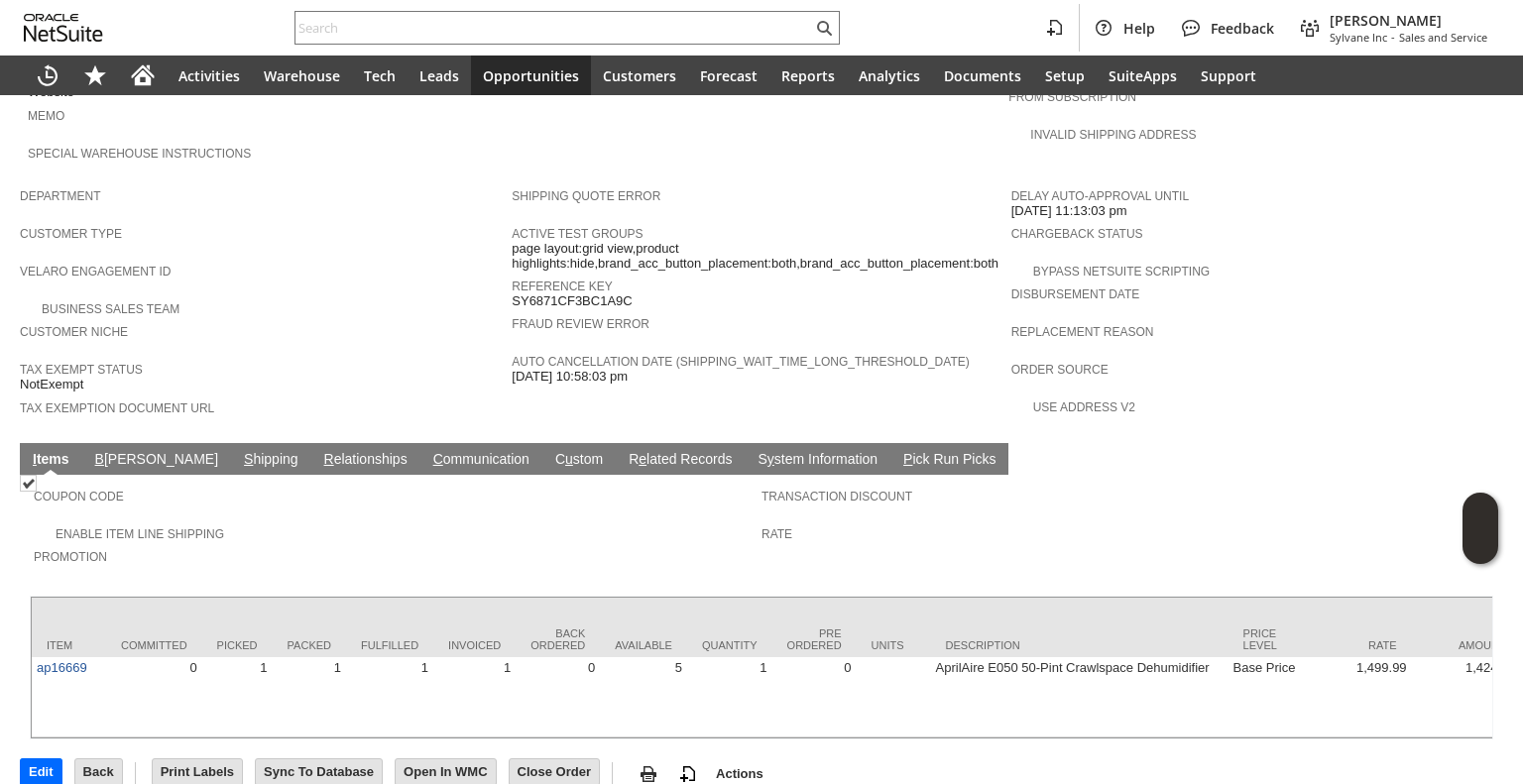 click on "S hipping" at bounding box center (271, 460) 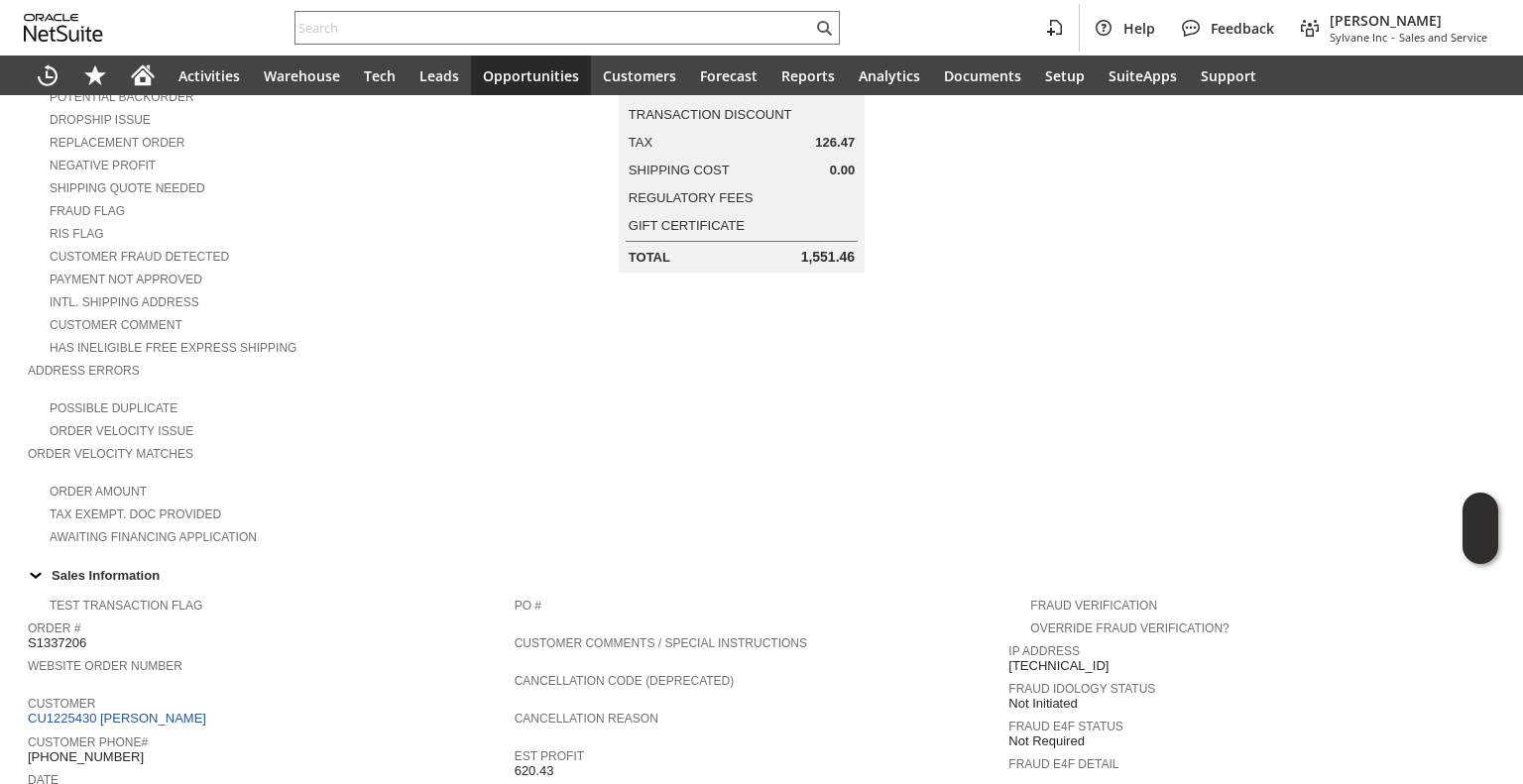 scroll, scrollTop: 0, scrollLeft: 0, axis: both 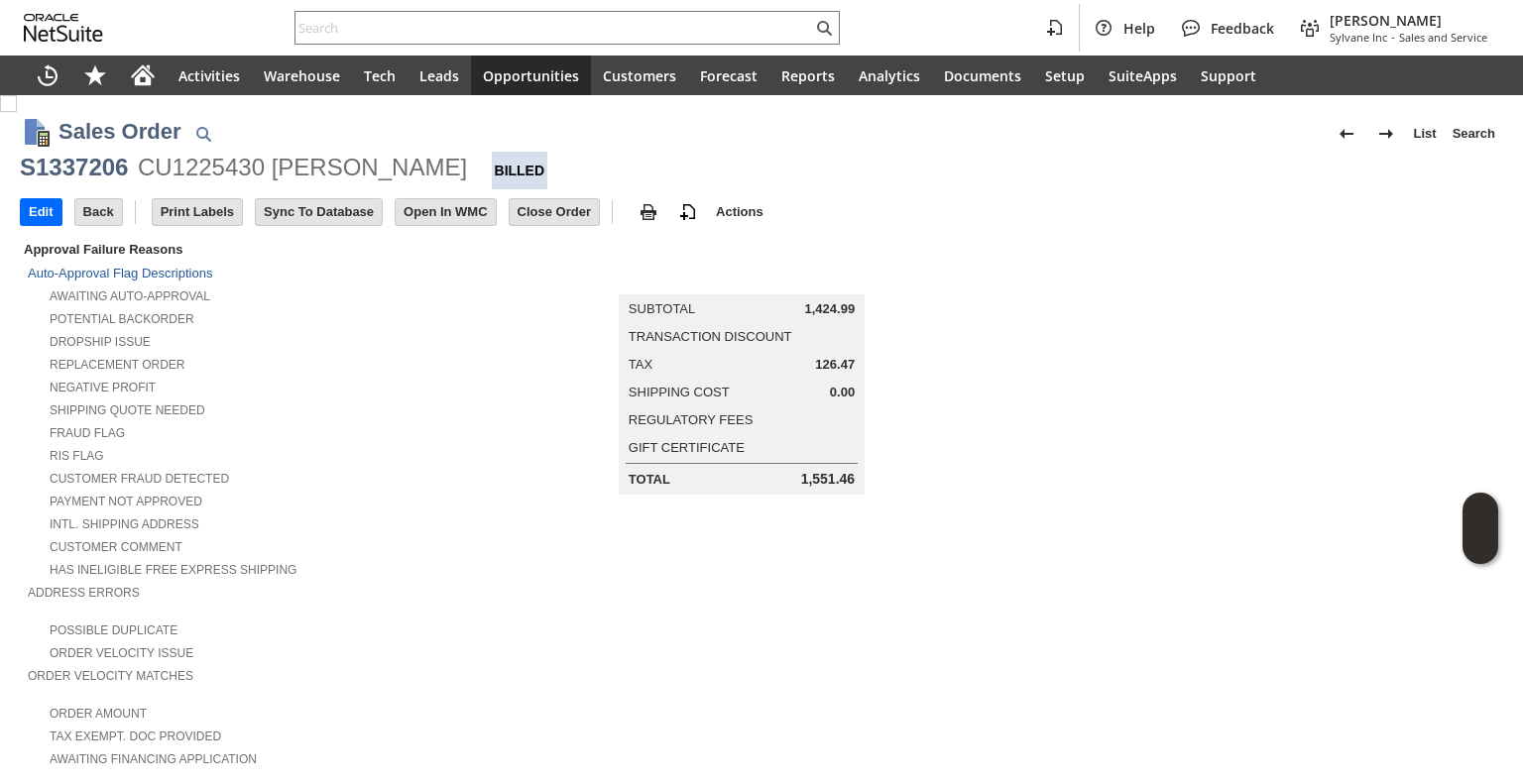 drag, startPoint x: 269, startPoint y: 175, endPoint x: 431, endPoint y: 173, distance: 162.01235 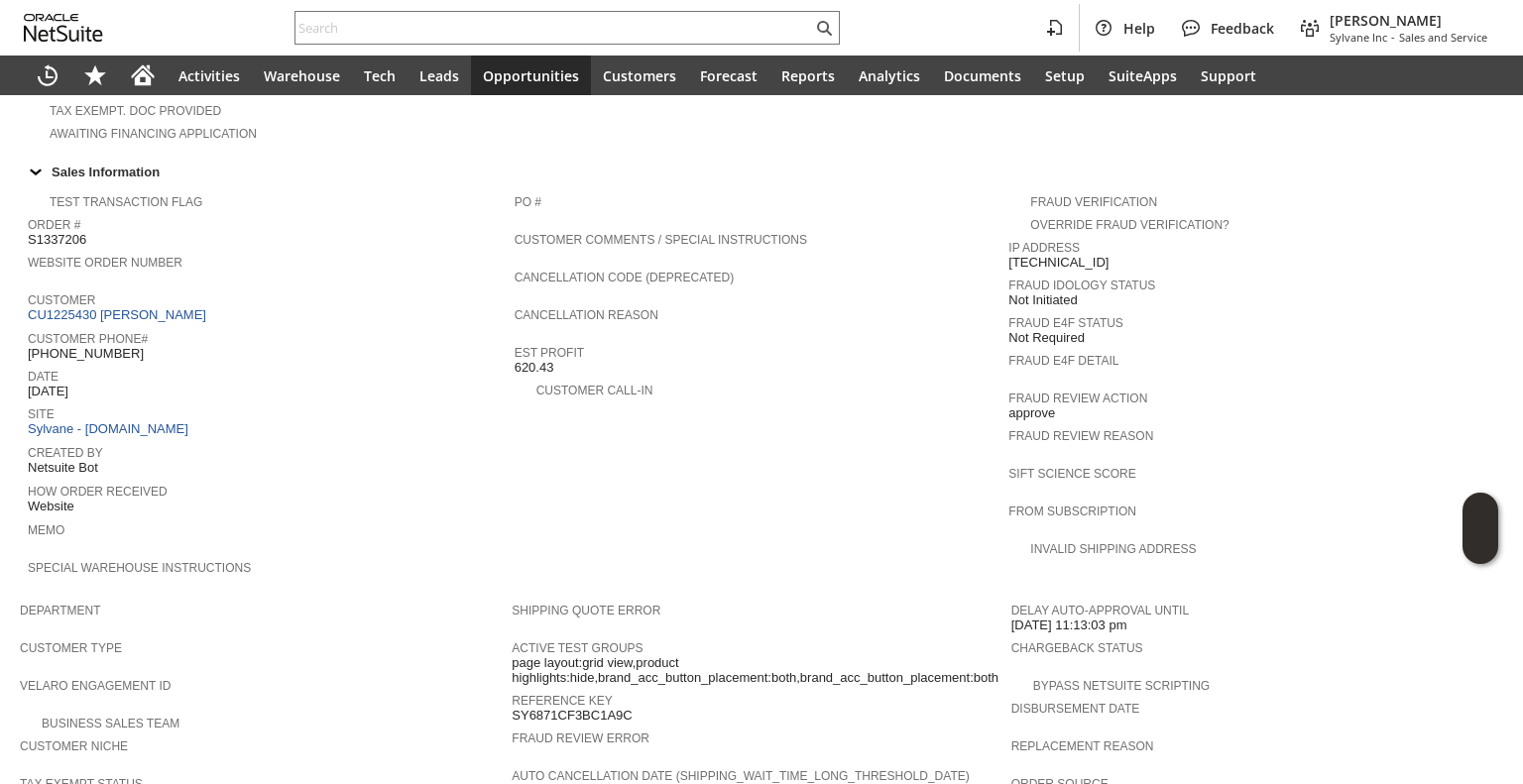 scroll, scrollTop: 1058, scrollLeft: 0, axis: vertical 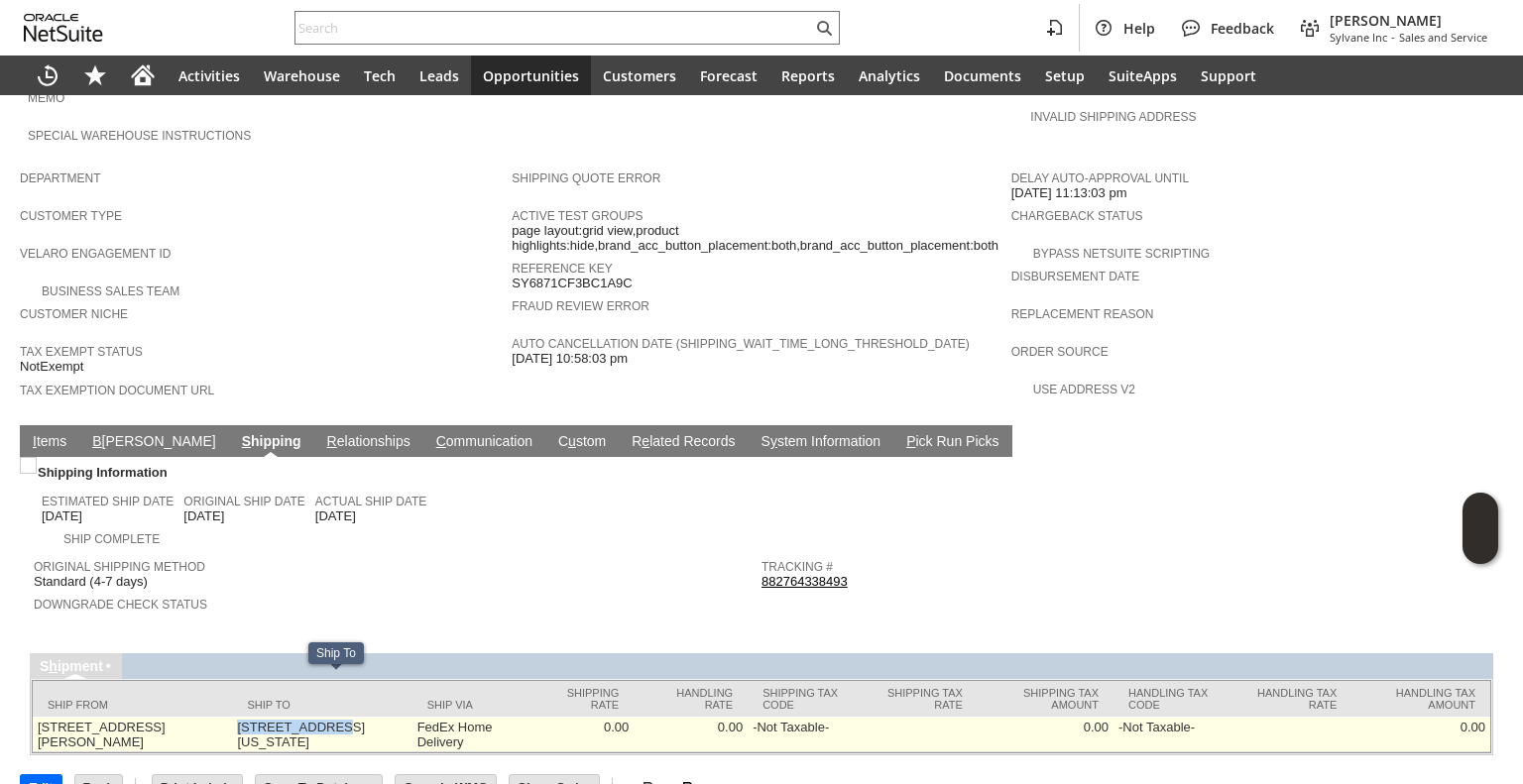 copy on "[STREET_ADDRESS]" 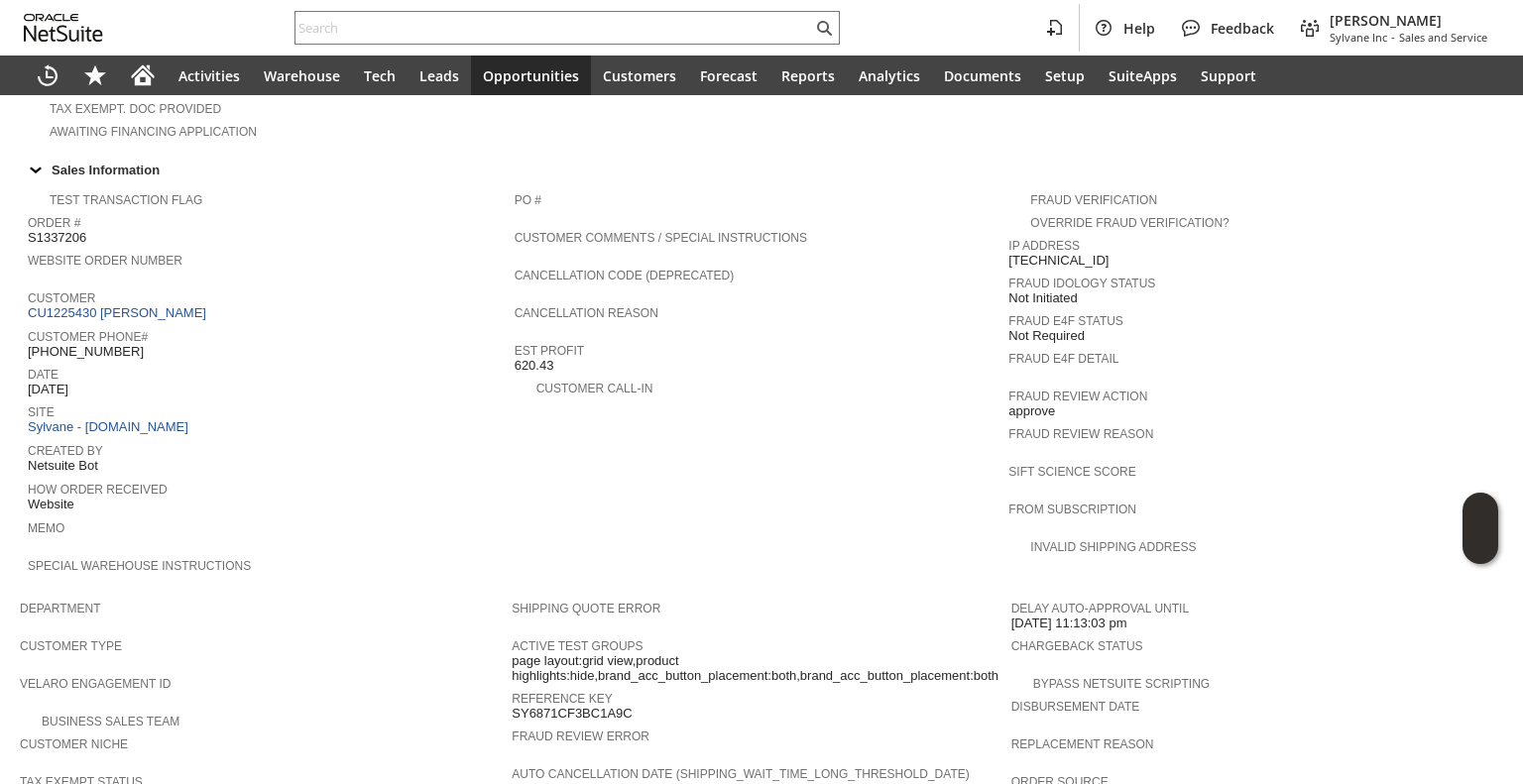 scroll, scrollTop: 619, scrollLeft: 0, axis: vertical 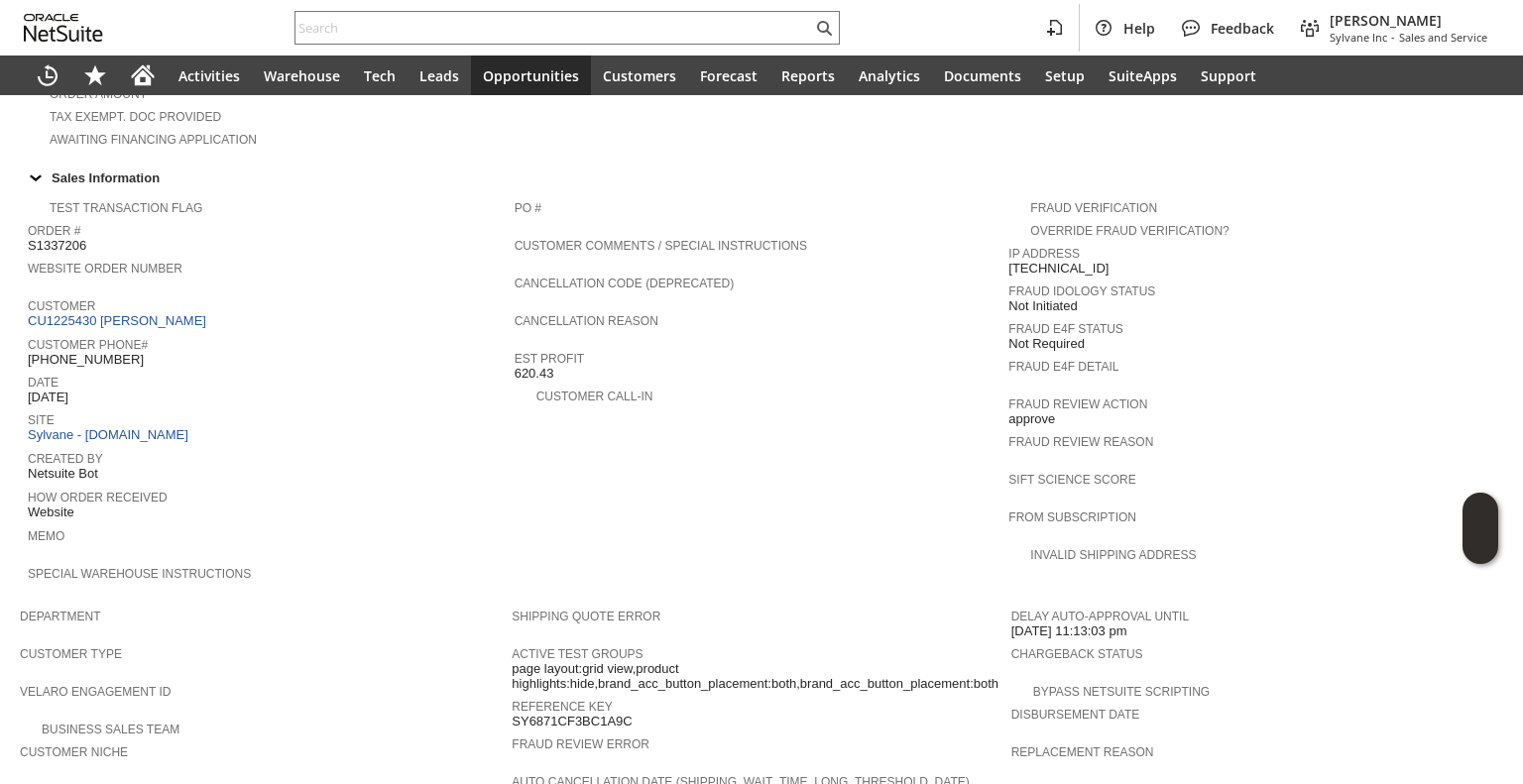 click on "[PHONE_NUMBER]" at bounding box center [85, 360] 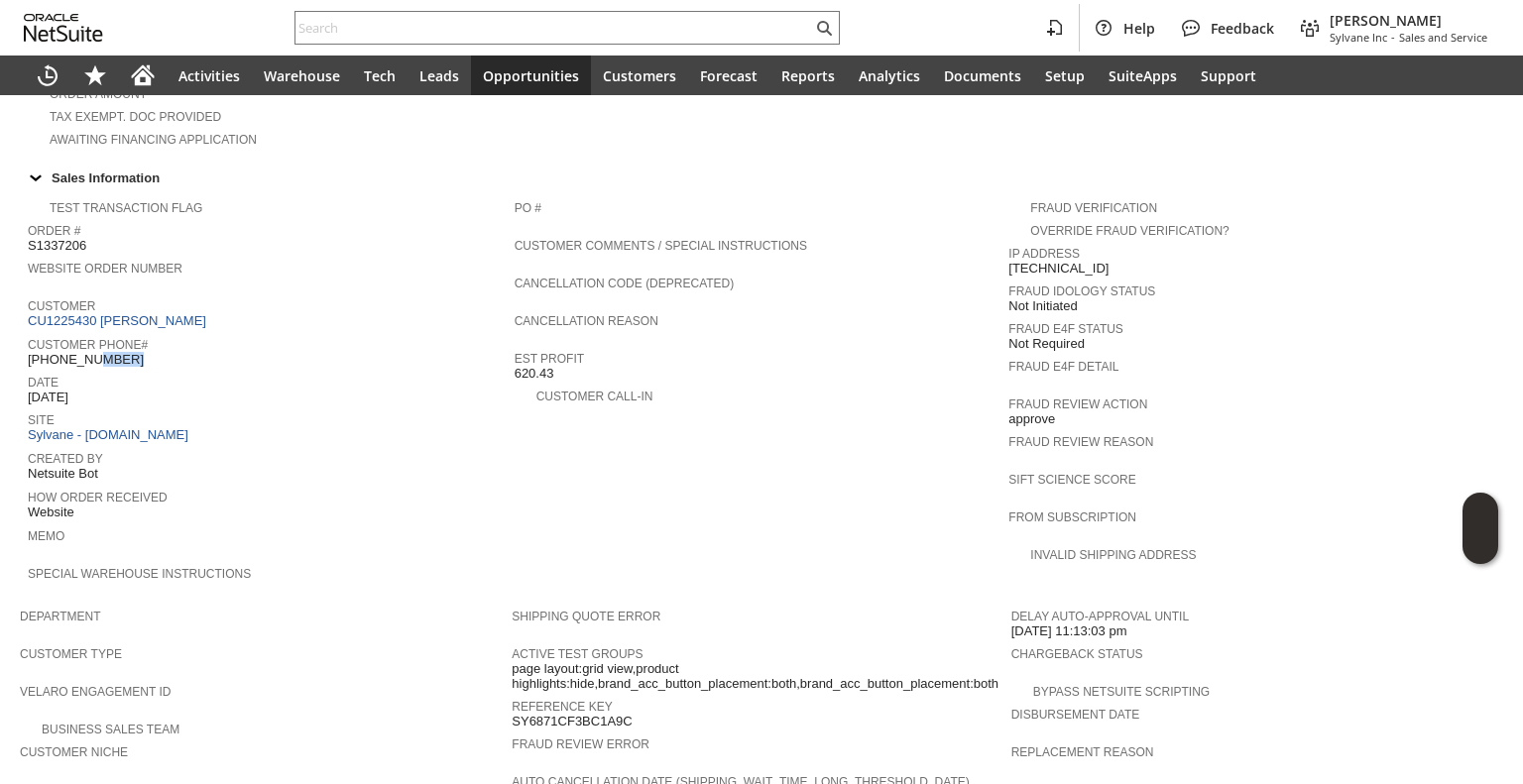 click on "[PHONE_NUMBER]" at bounding box center (85, 360) 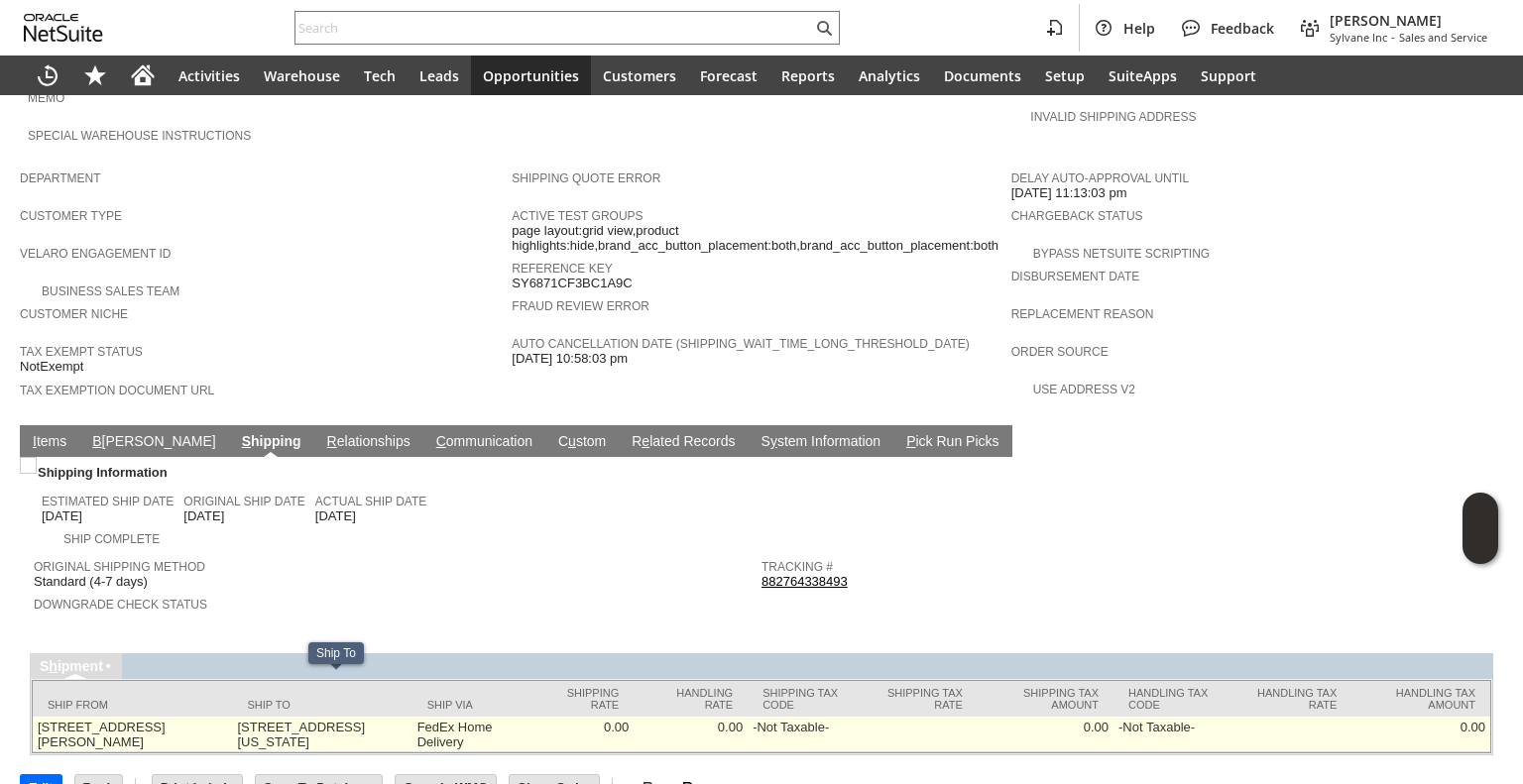 click on "221 W 137th St New York NY 10030 United States" at bounding box center (321, 734) 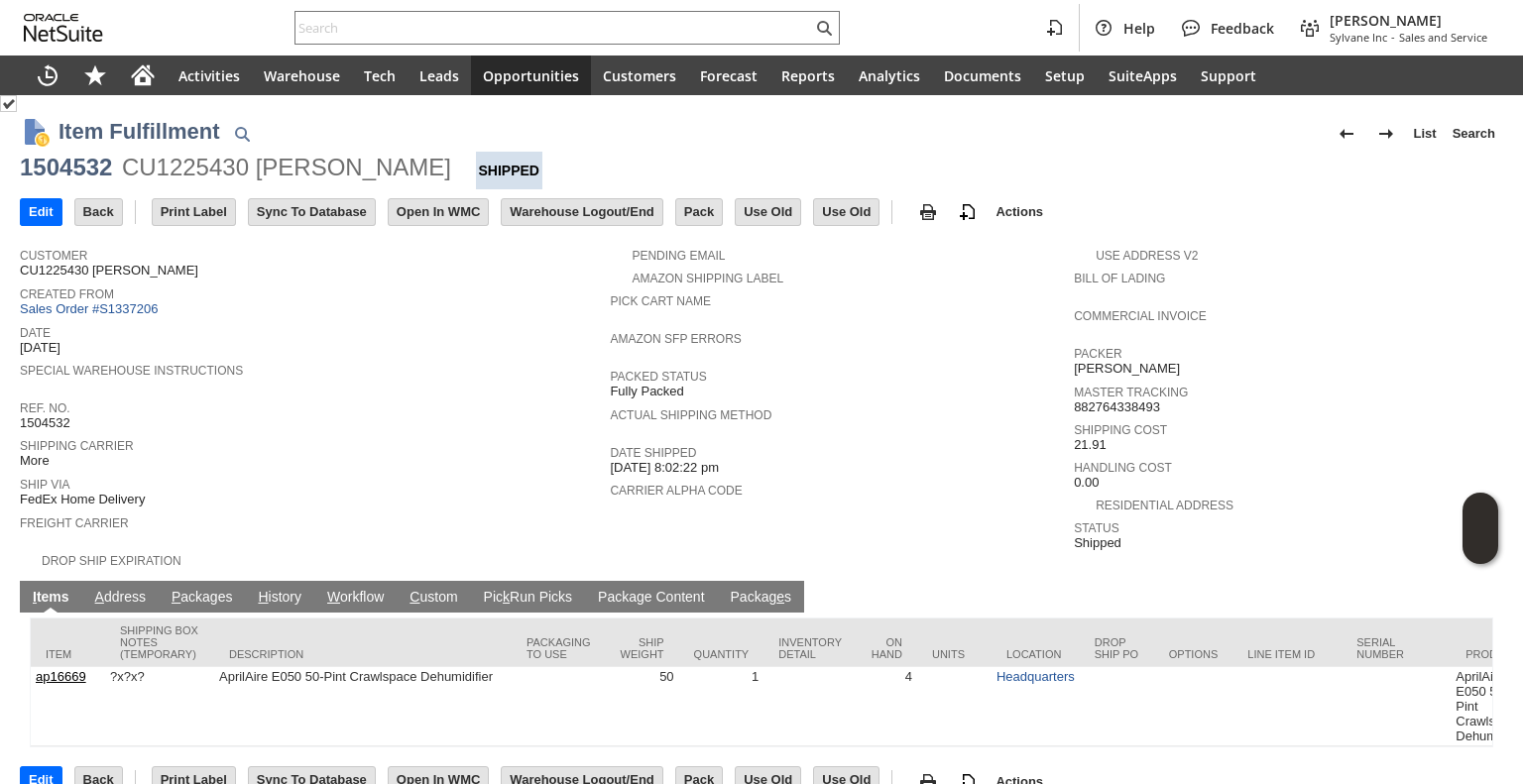 scroll, scrollTop: 0, scrollLeft: 0, axis: both 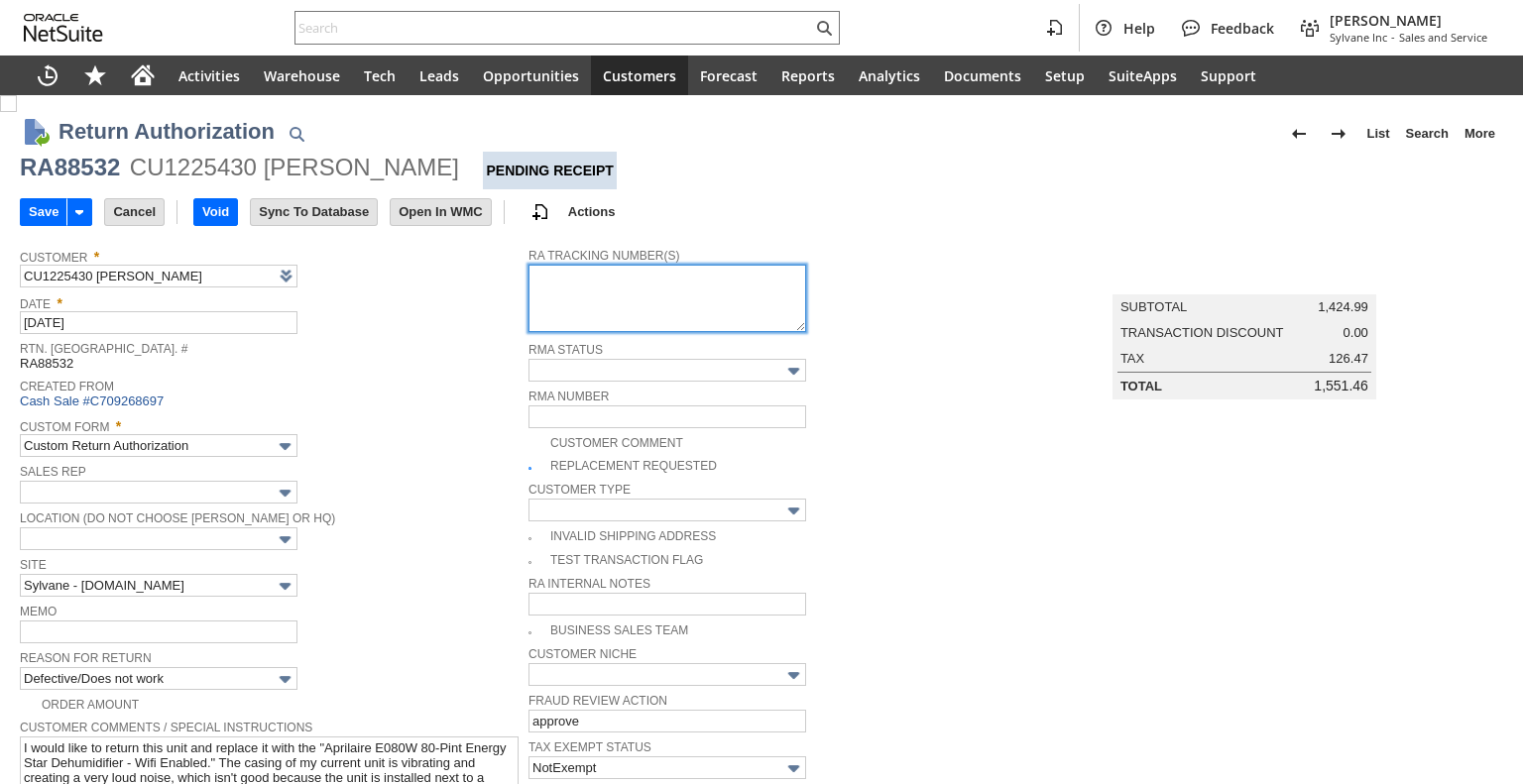 click at bounding box center [667, 298] 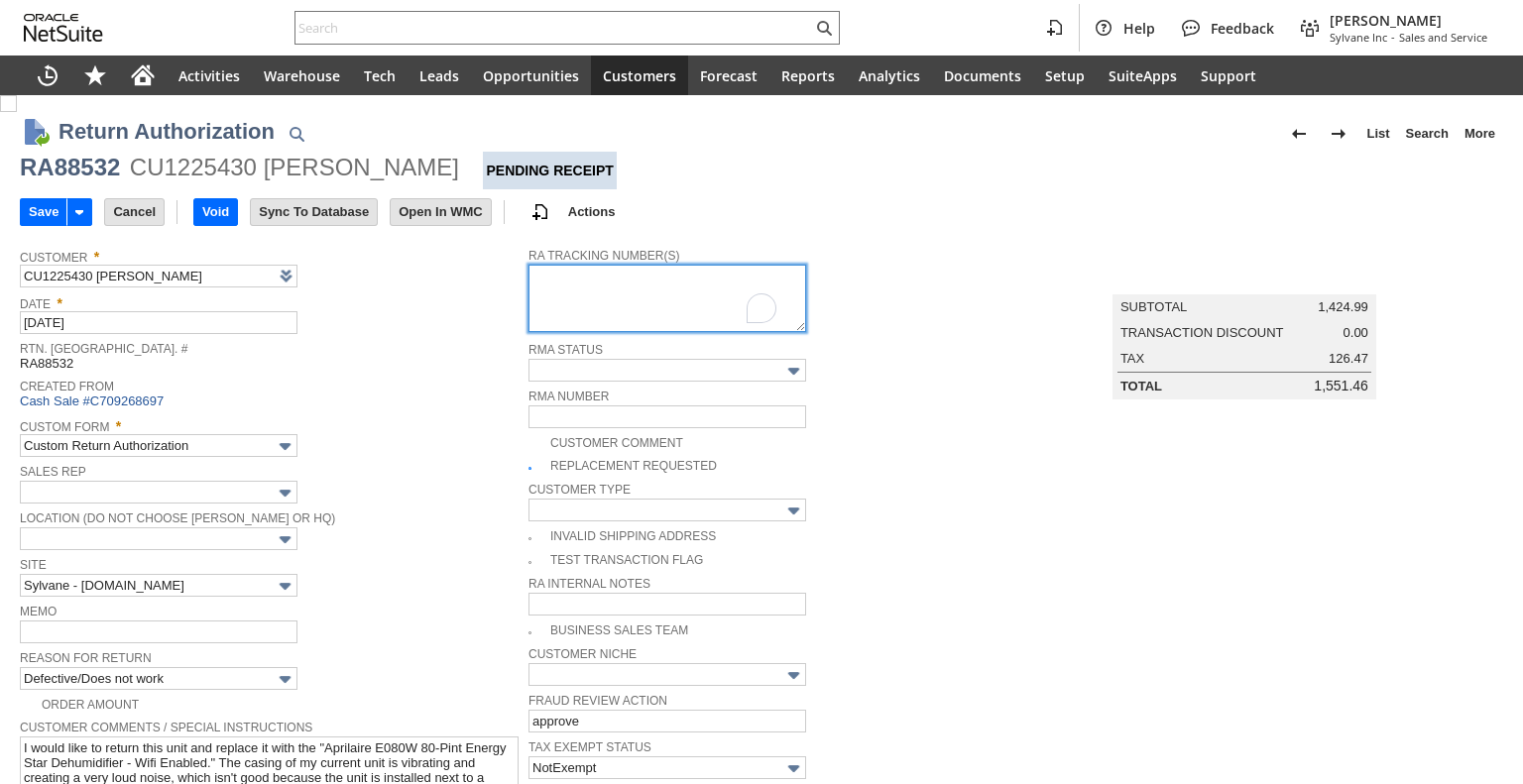 paste on "997010700135336" 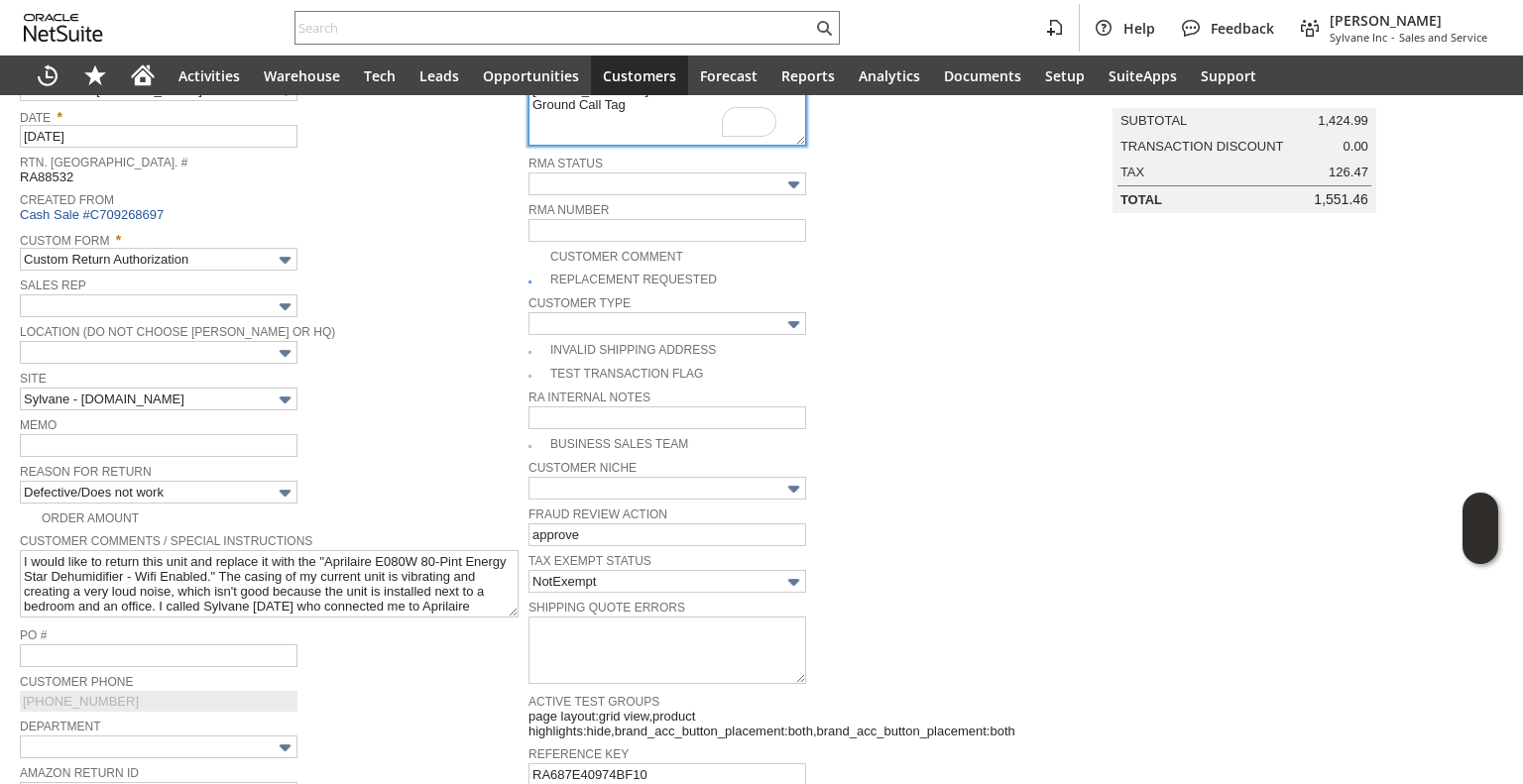 scroll, scrollTop: 0, scrollLeft: 0, axis: both 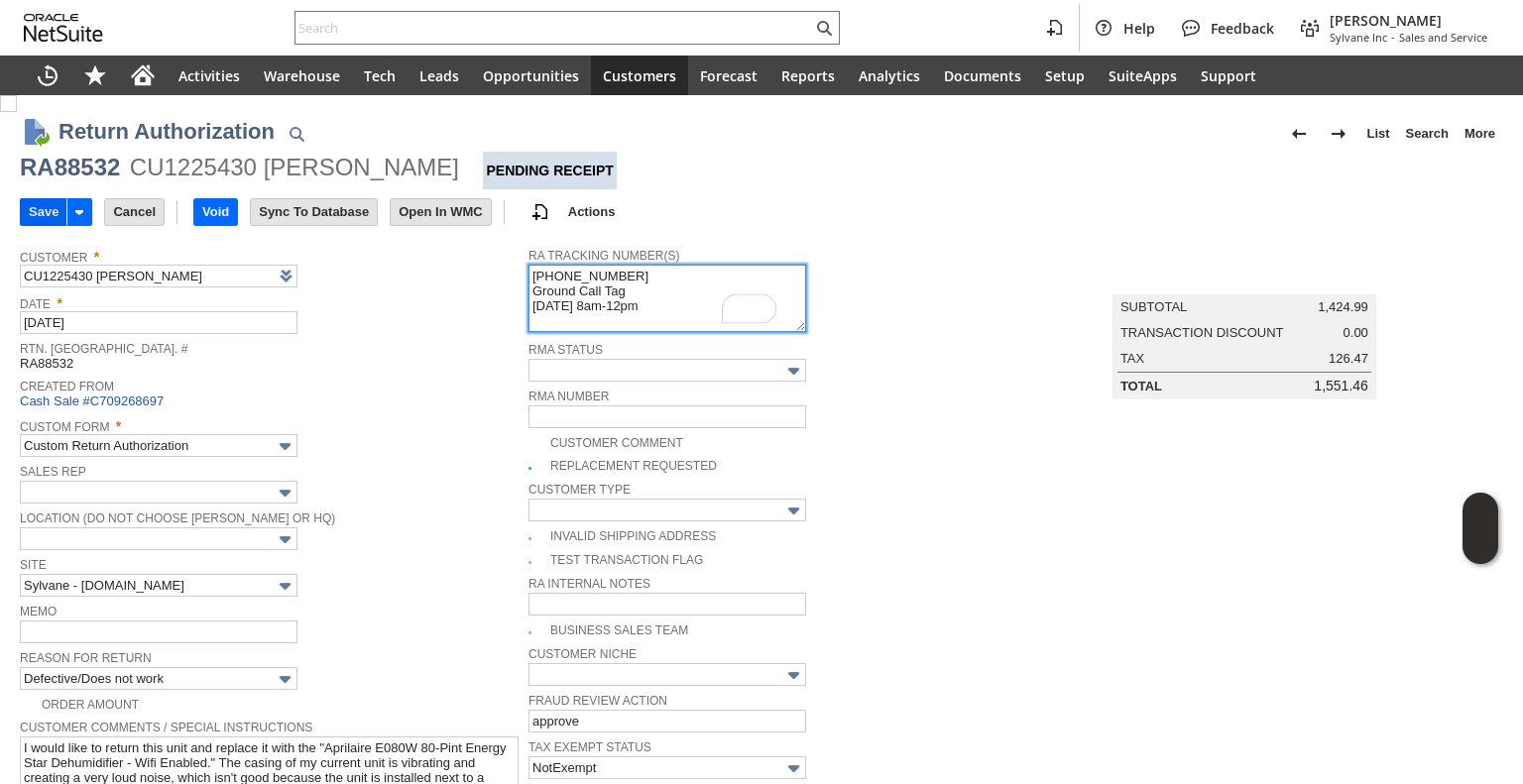 type on "997010700135336
Ground Call Tag
7/28 8am-12pm" 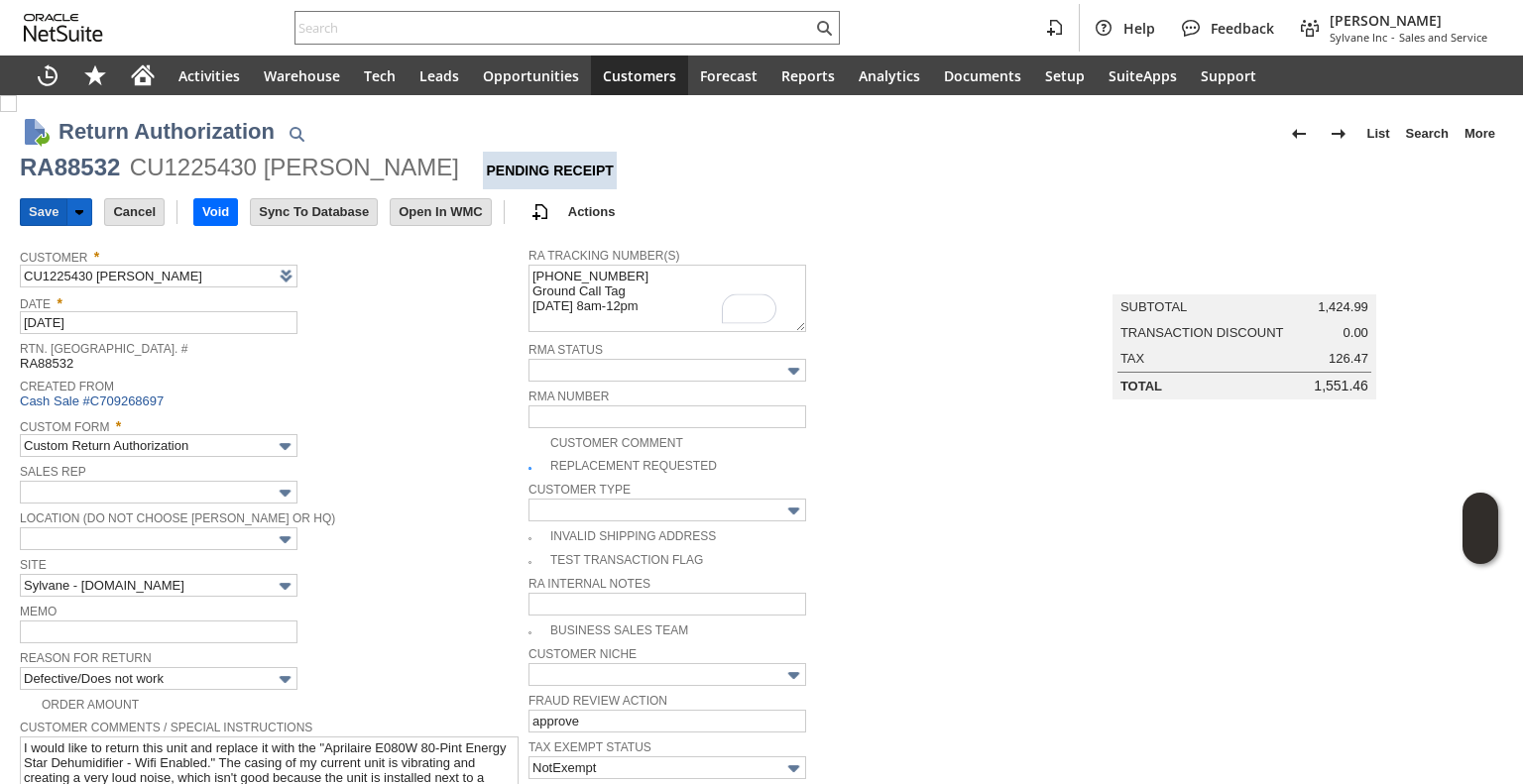 click on "Save" at bounding box center [44, 212] 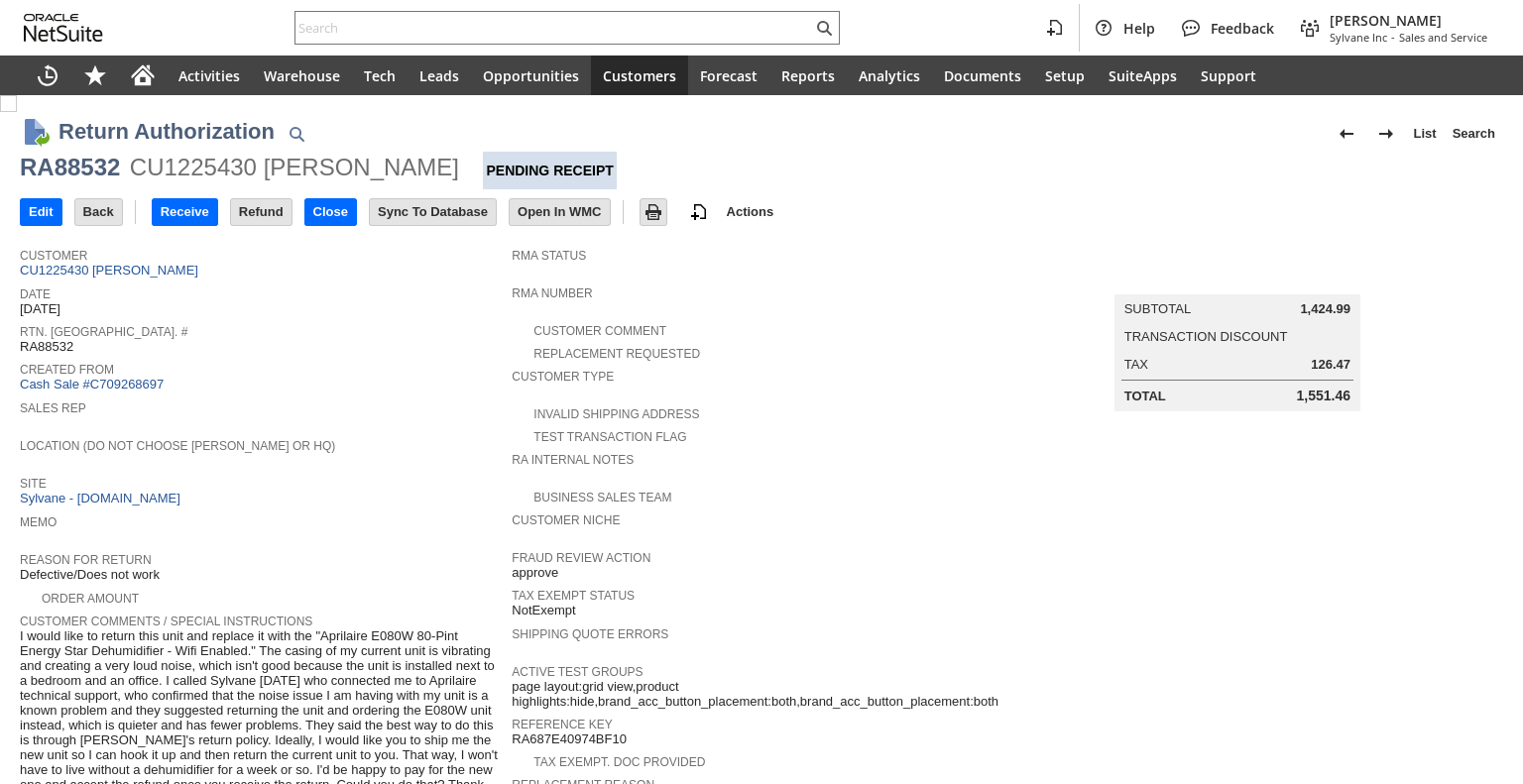 scroll, scrollTop: 0, scrollLeft: 0, axis: both 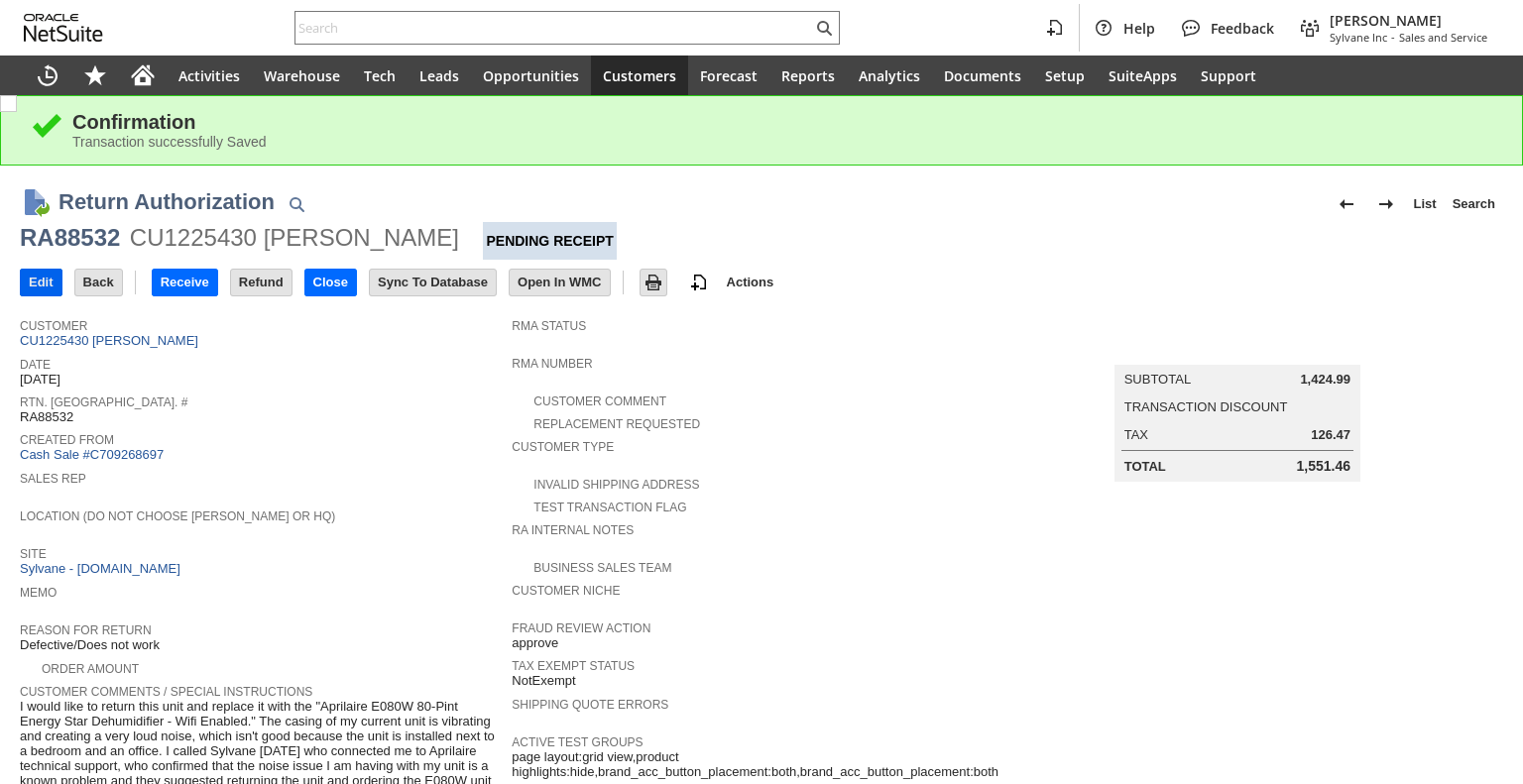 click on "Edit" at bounding box center (41, 282) 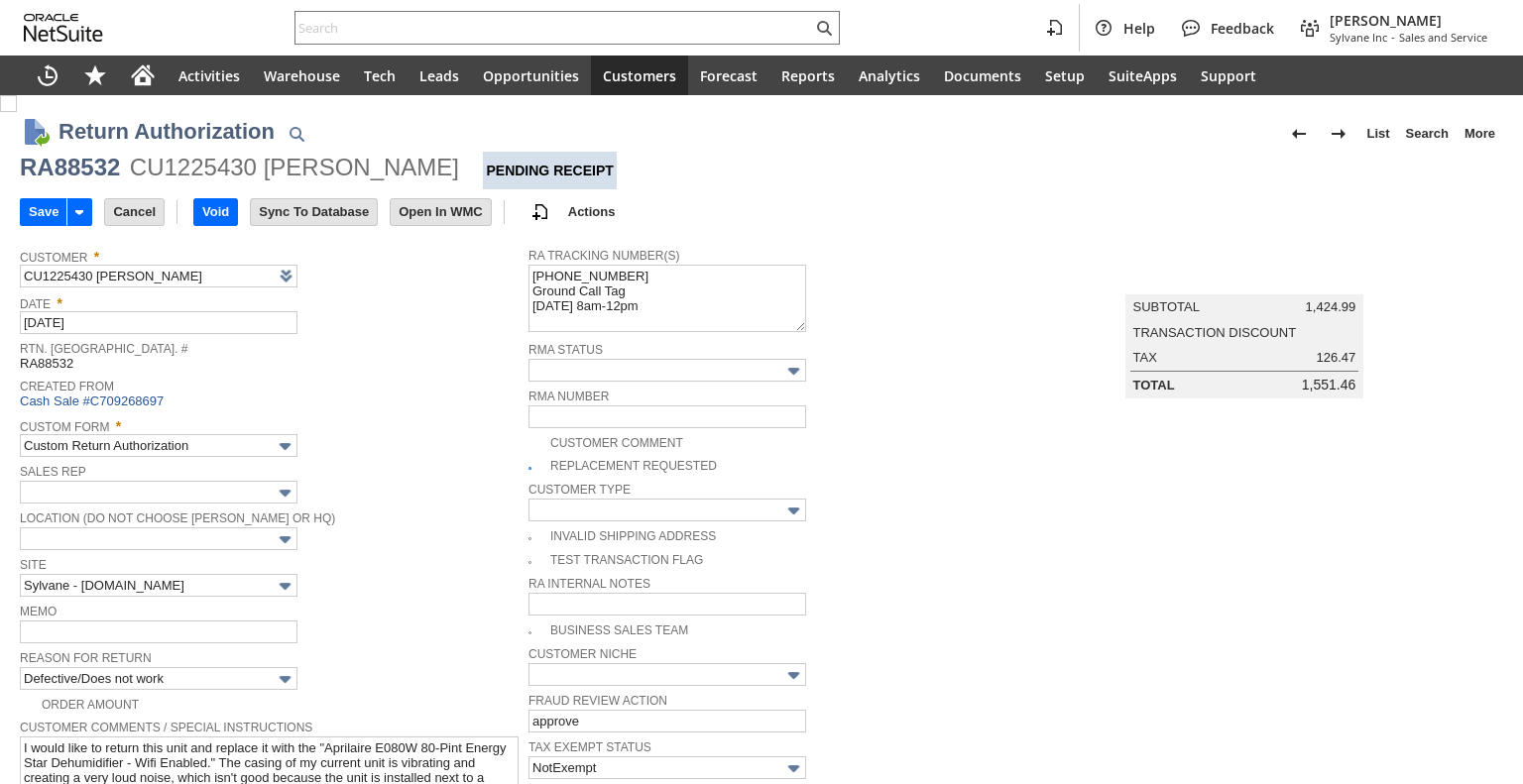 click at bounding box center [8, 103] 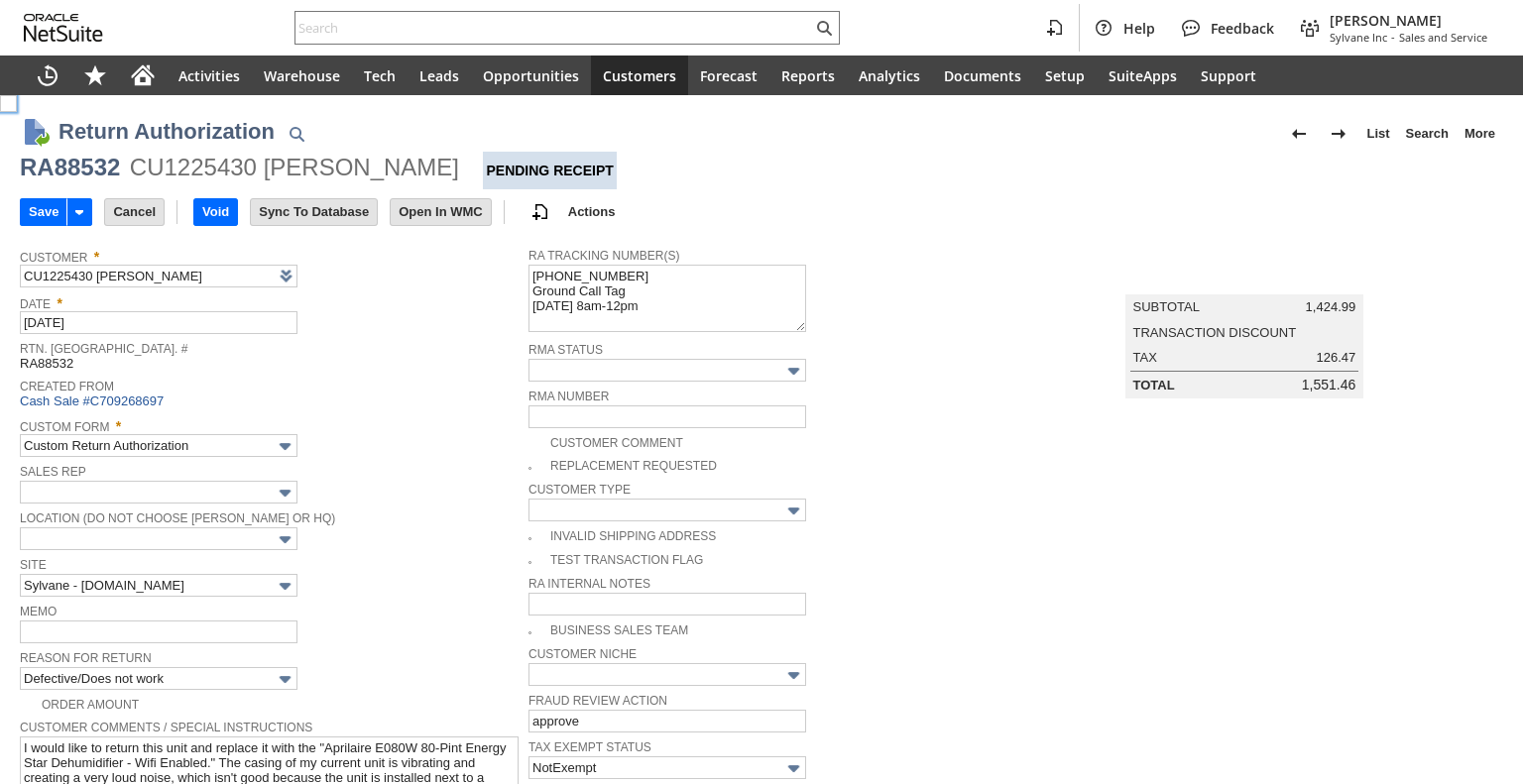 scroll, scrollTop: 0, scrollLeft: 0, axis: both 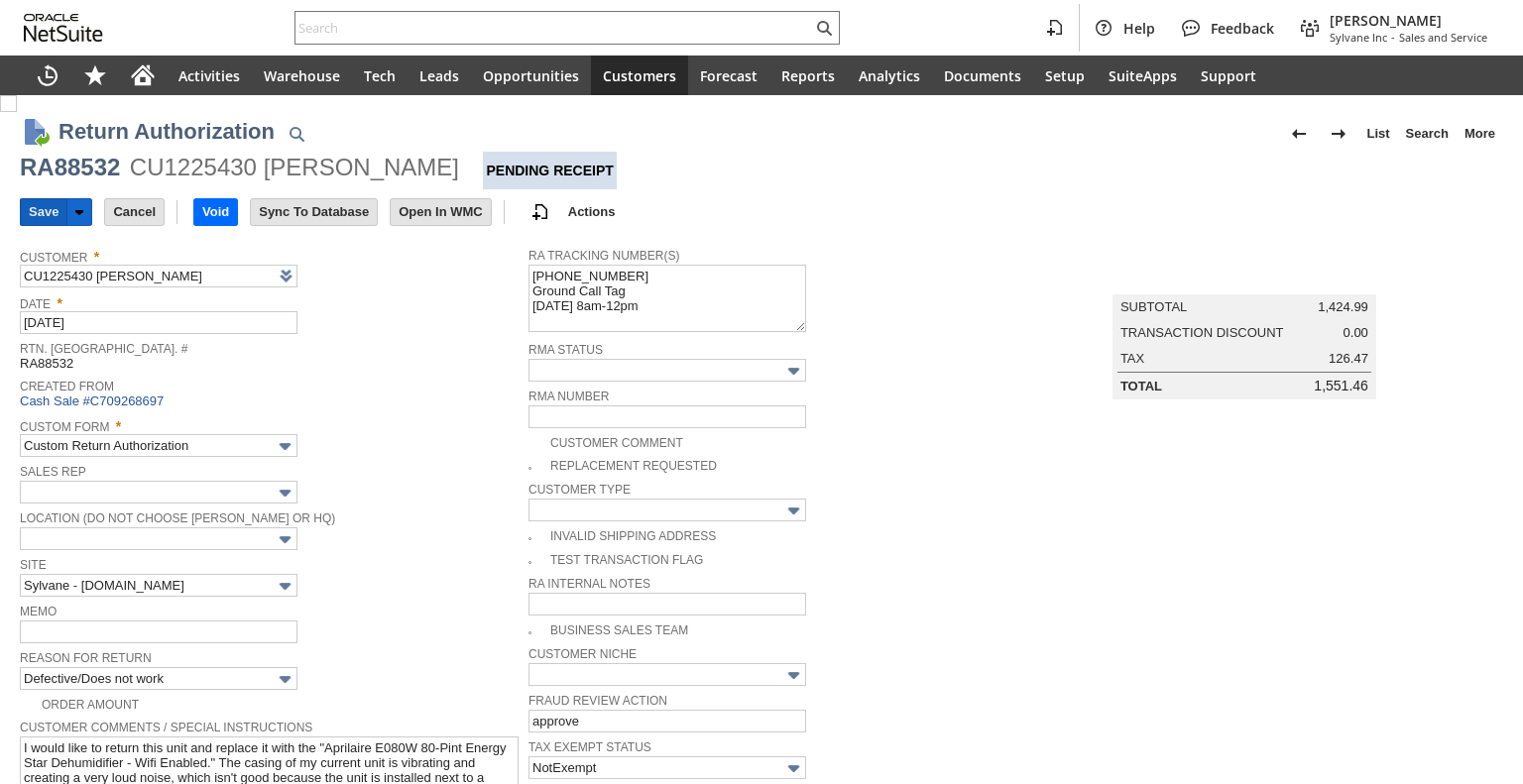 click on "Save" at bounding box center [44, 212] 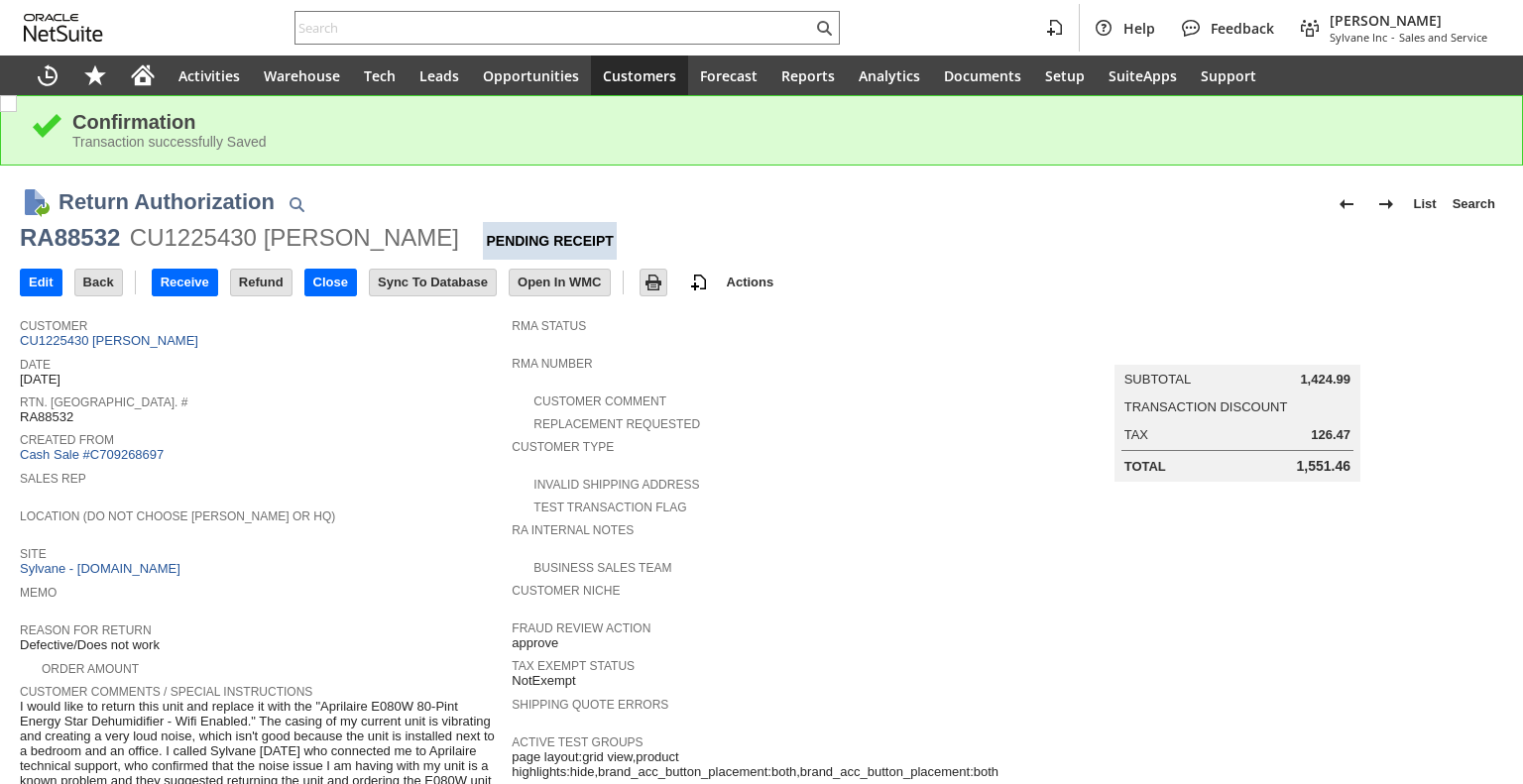 scroll, scrollTop: 0, scrollLeft: 0, axis: both 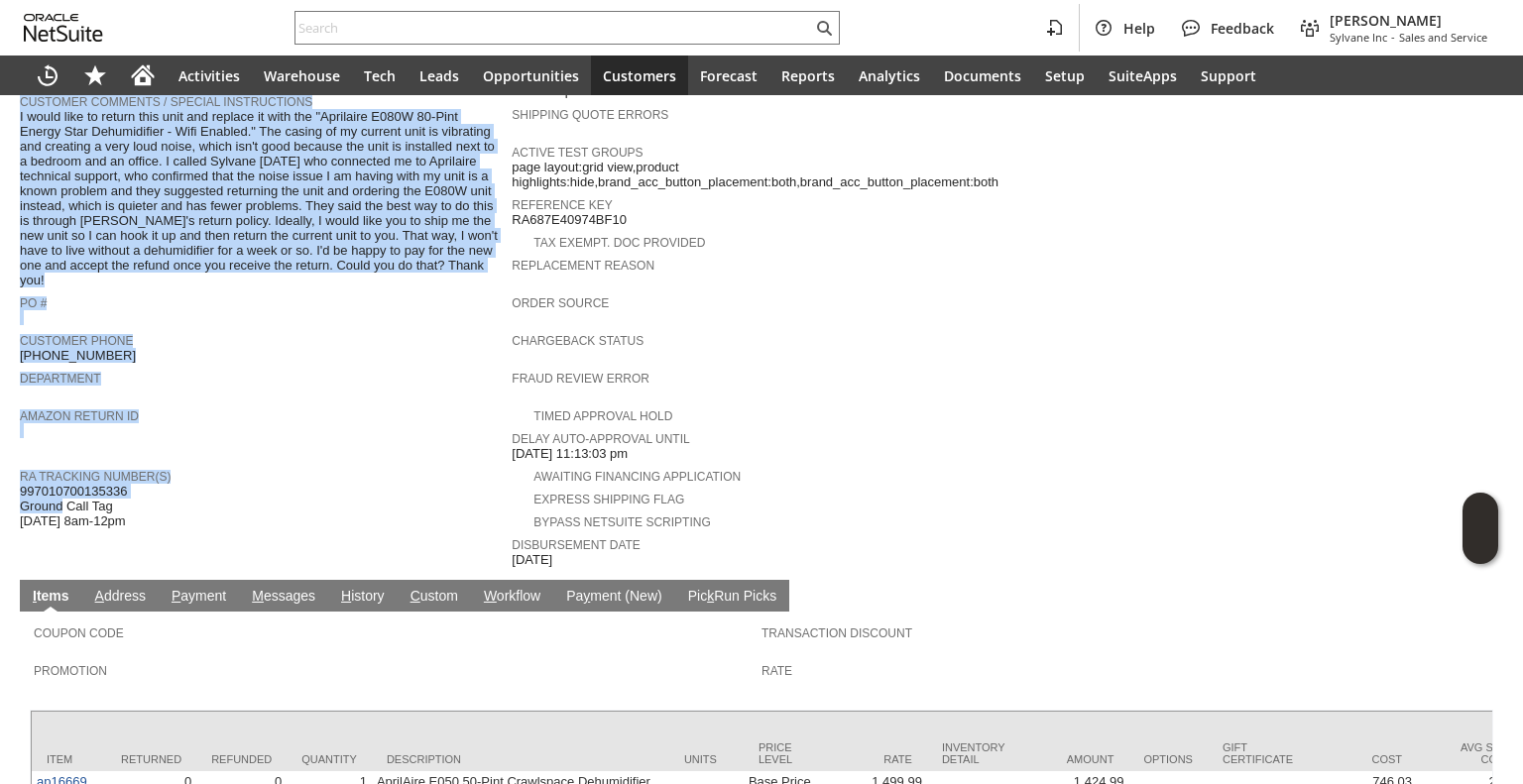 drag, startPoint x: 16, startPoint y: 460, endPoint x: 73, endPoint y: 473, distance: 58.463664 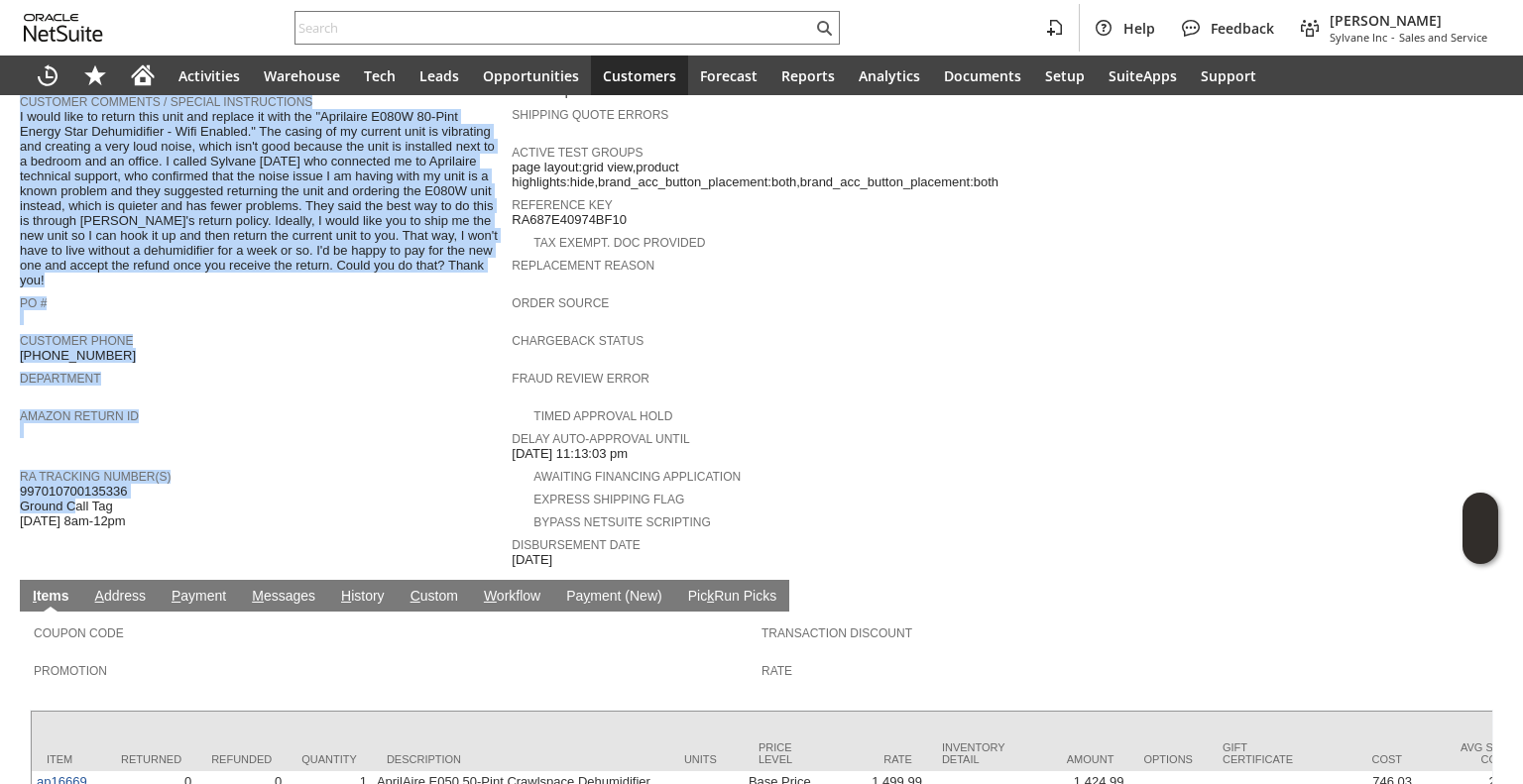 click on "997010700135336 Ground Call Tag [DATE] 8am-12pm" at bounding box center [73, 506] 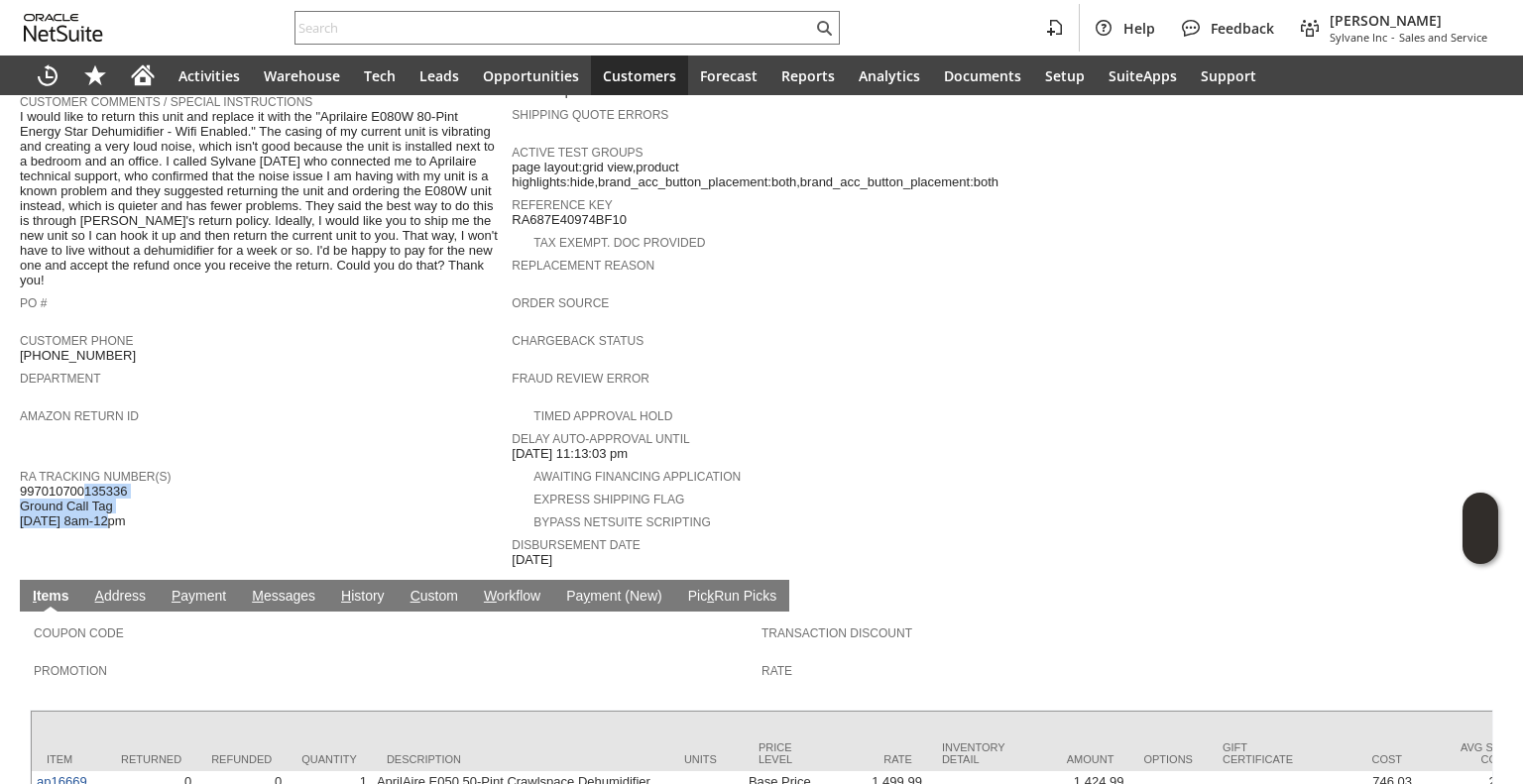 drag, startPoint x: 125, startPoint y: 488, endPoint x: 22, endPoint y: 455, distance: 108.15729 